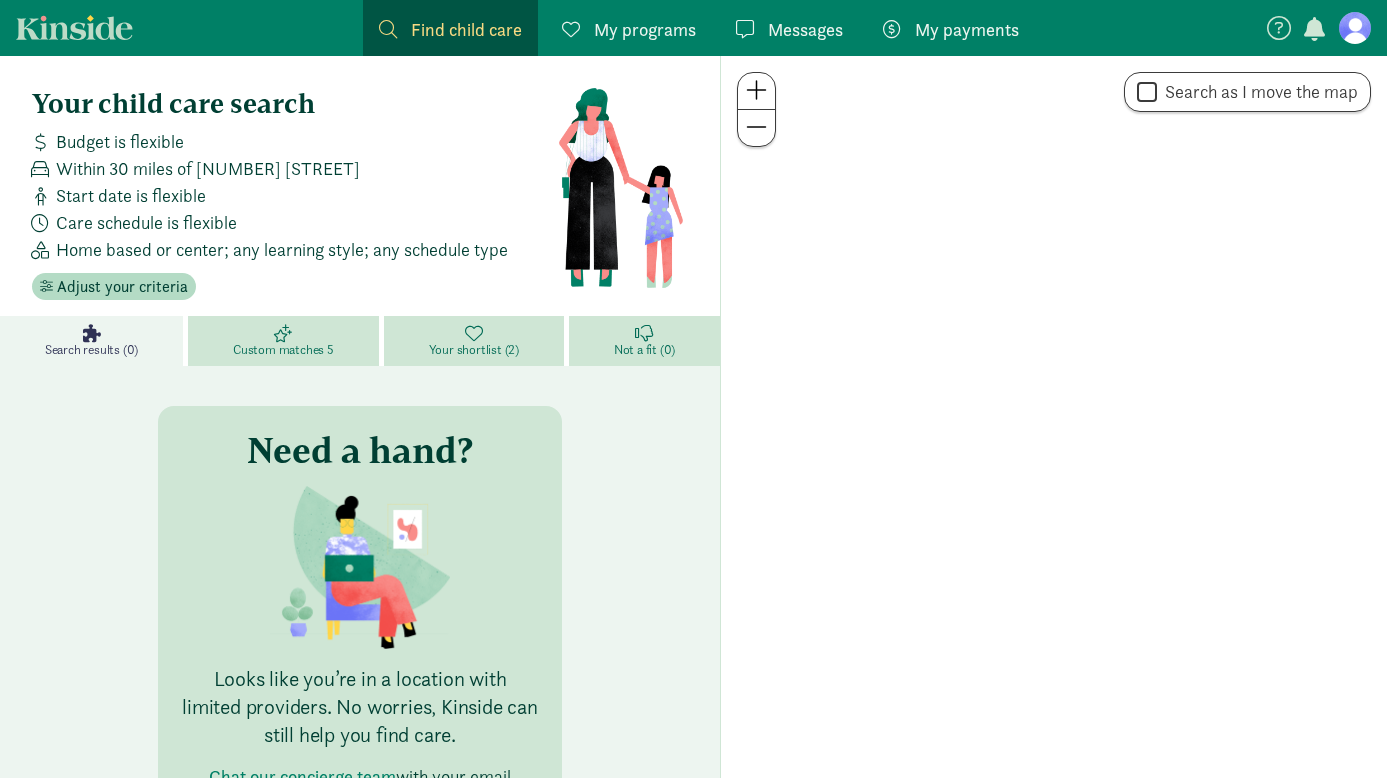 scroll, scrollTop: 0, scrollLeft: 0, axis: both 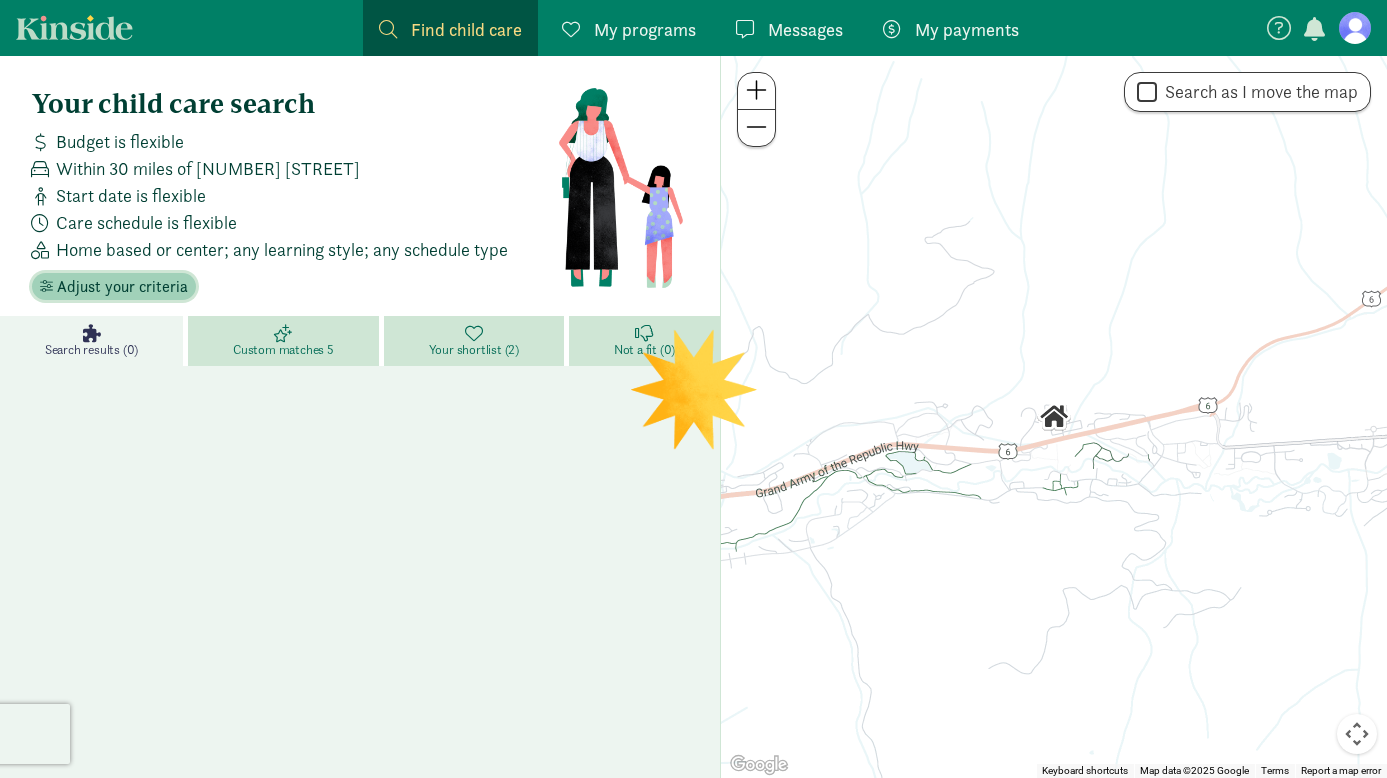 click on "Adjust your criteria" at bounding box center [122, 287] 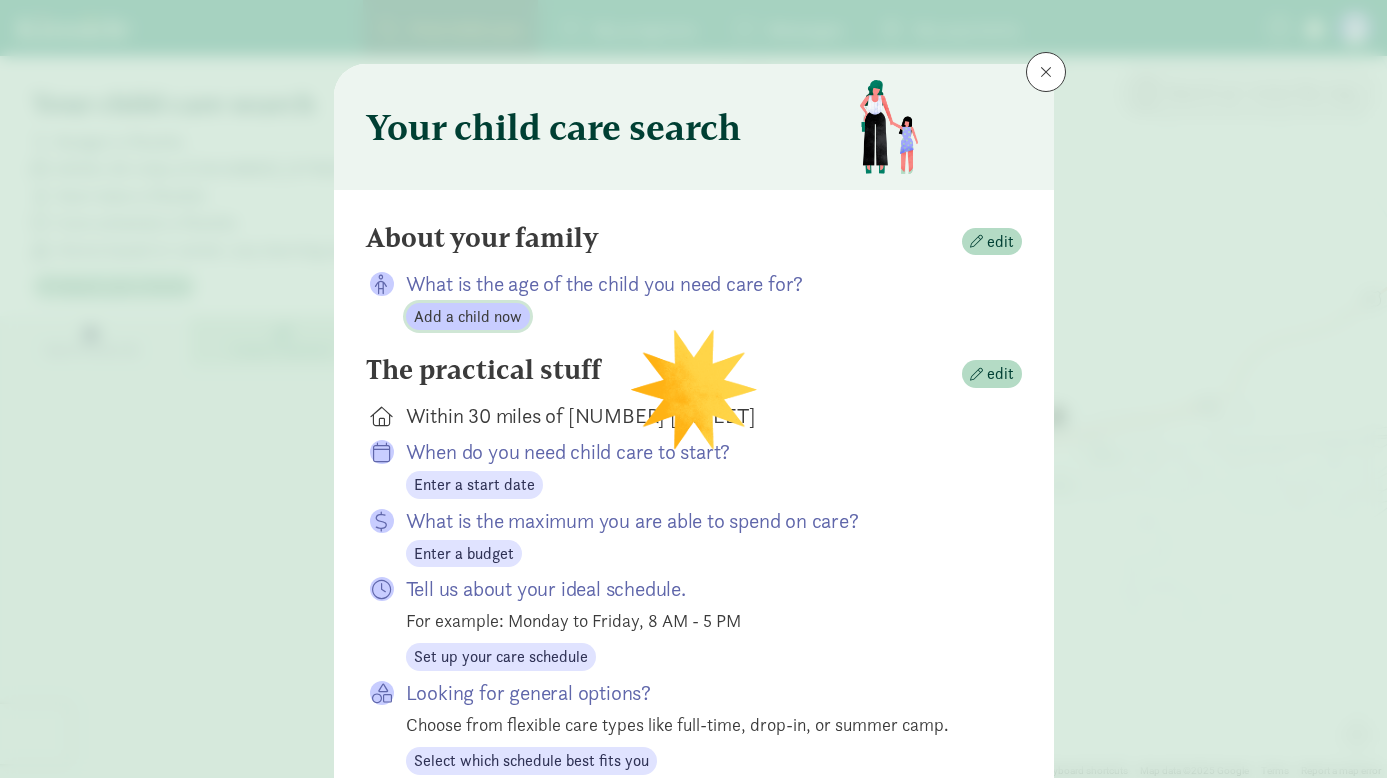 click on "Add a child now" at bounding box center [468, 317] 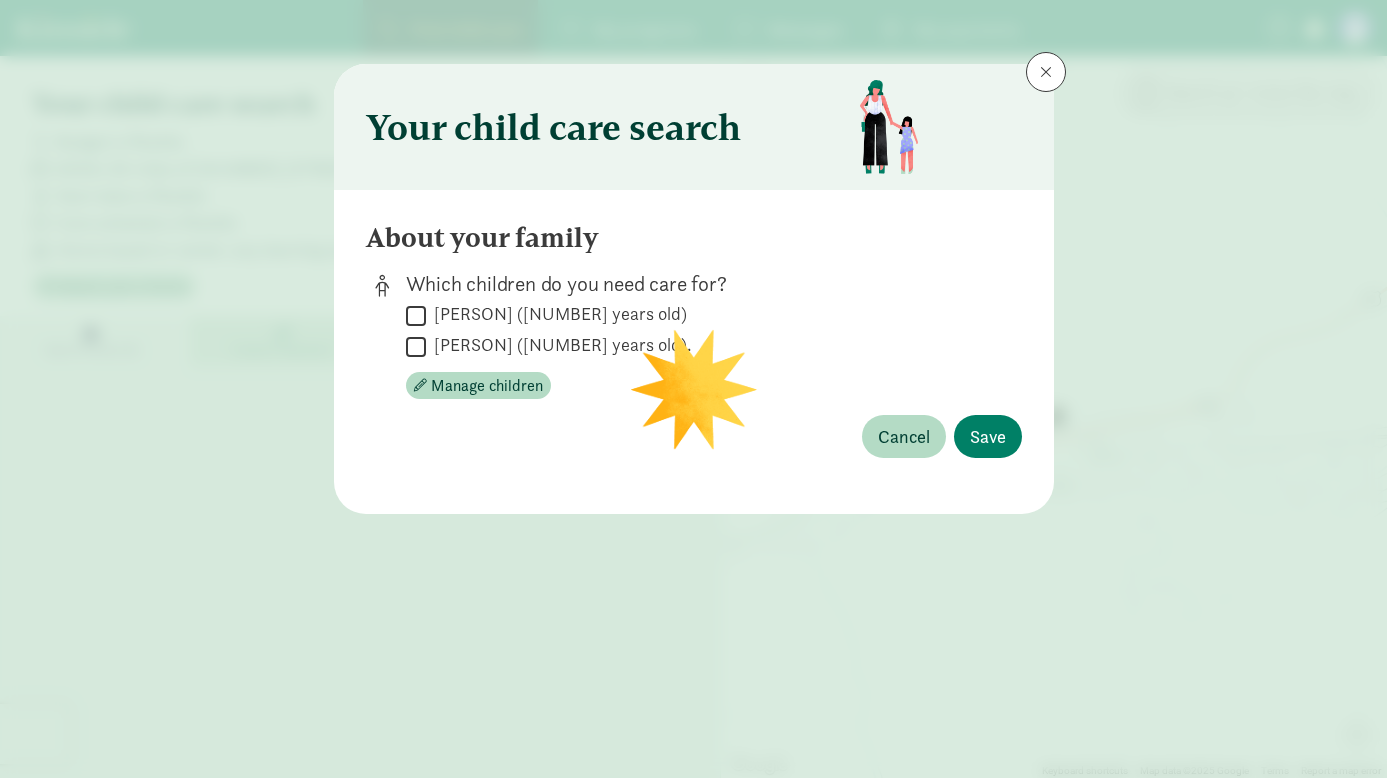 click on "Mila Warren (3 years old)" at bounding box center [416, 346] 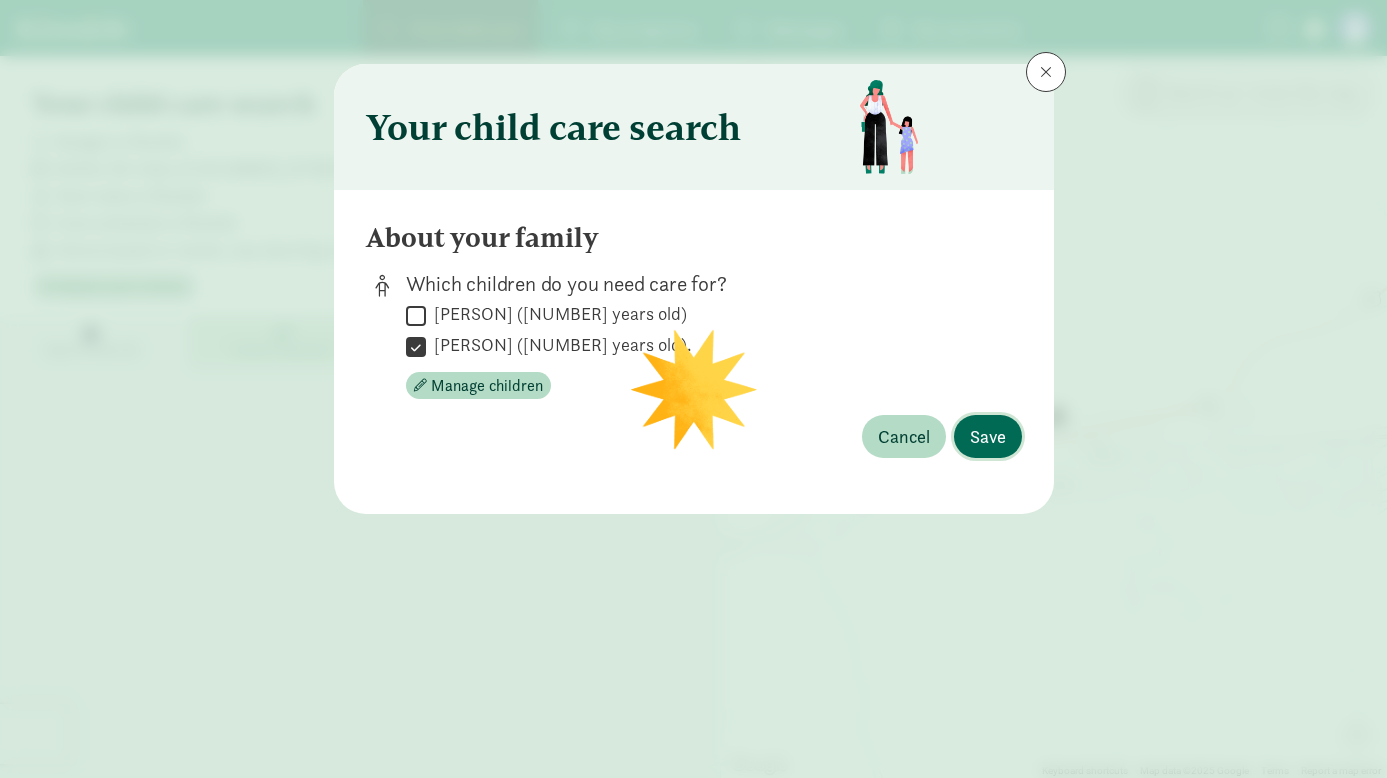 click on "Save" at bounding box center (988, 436) 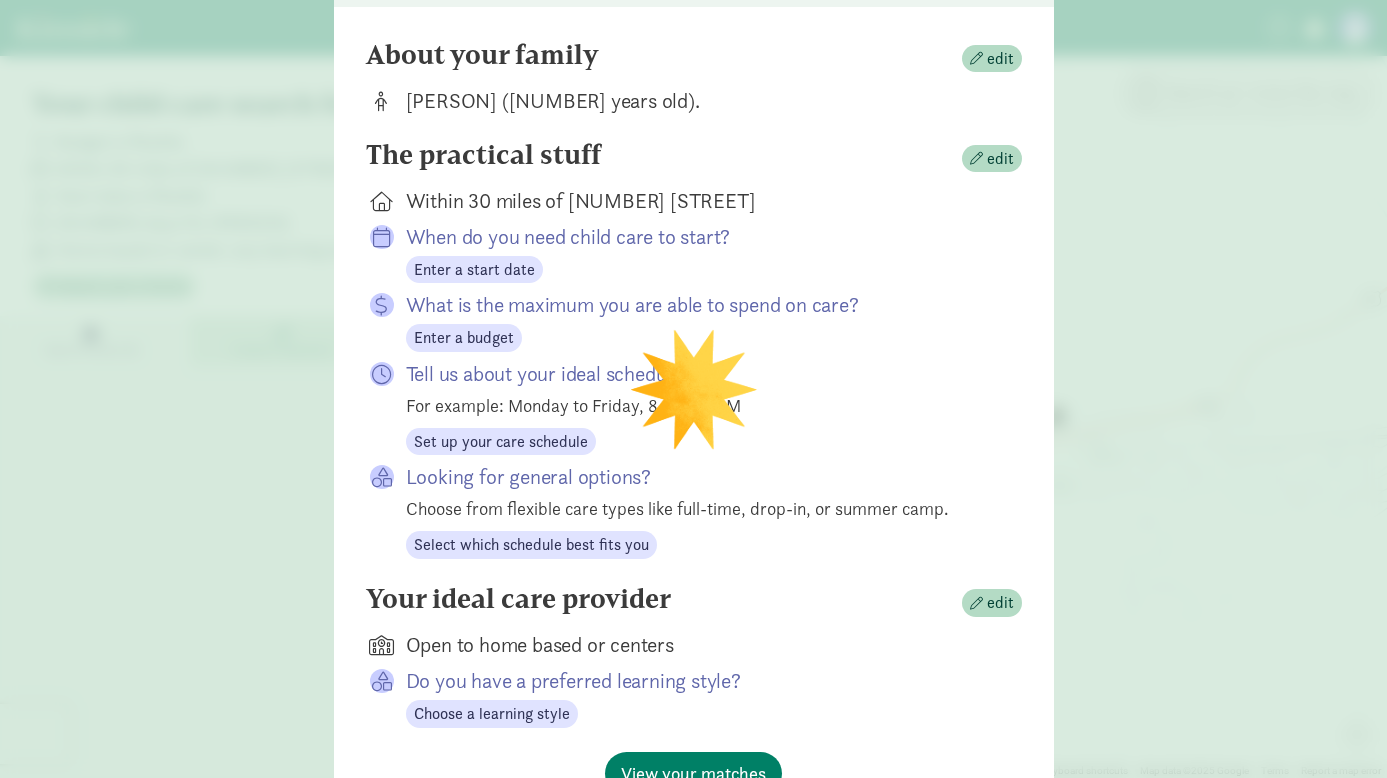 scroll, scrollTop: 189, scrollLeft: 0, axis: vertical 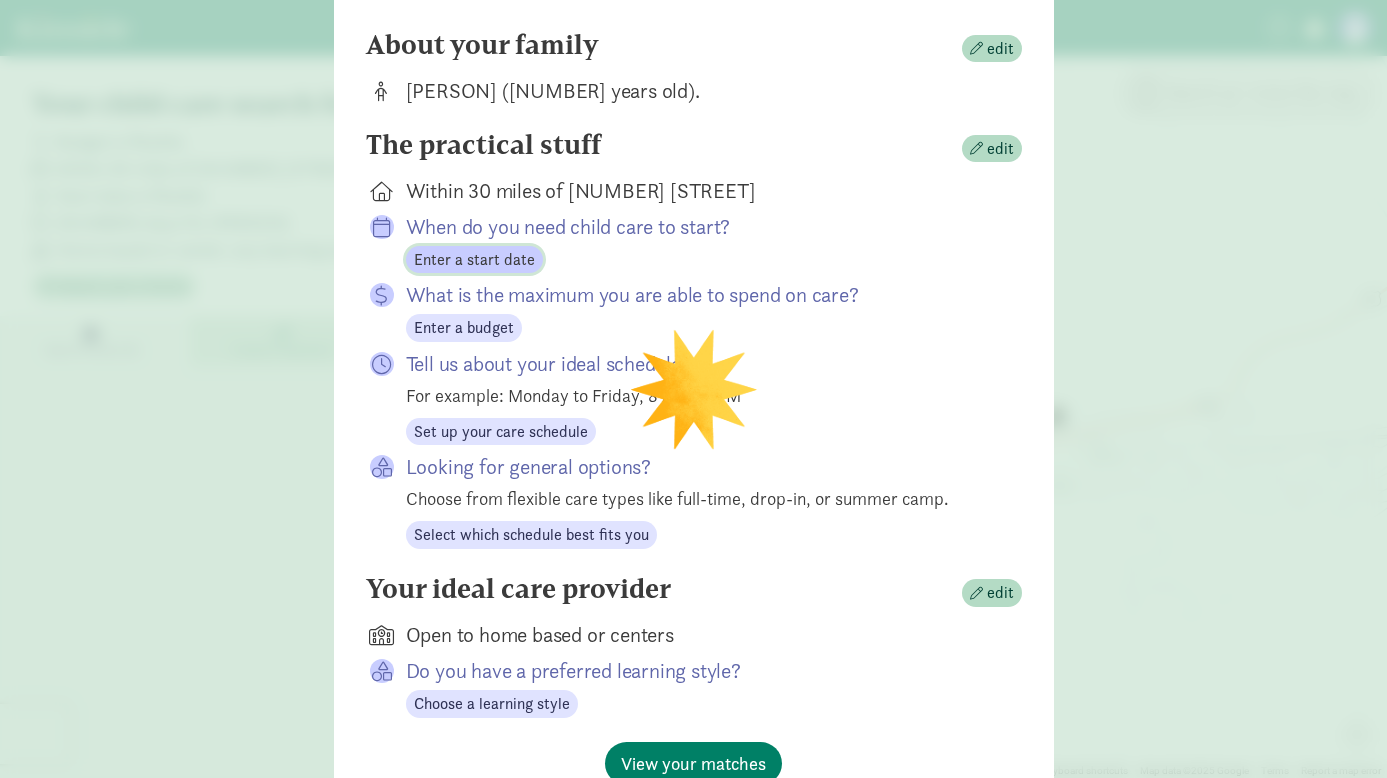 click on "Enter a start date" at bounding box center (474, 260) 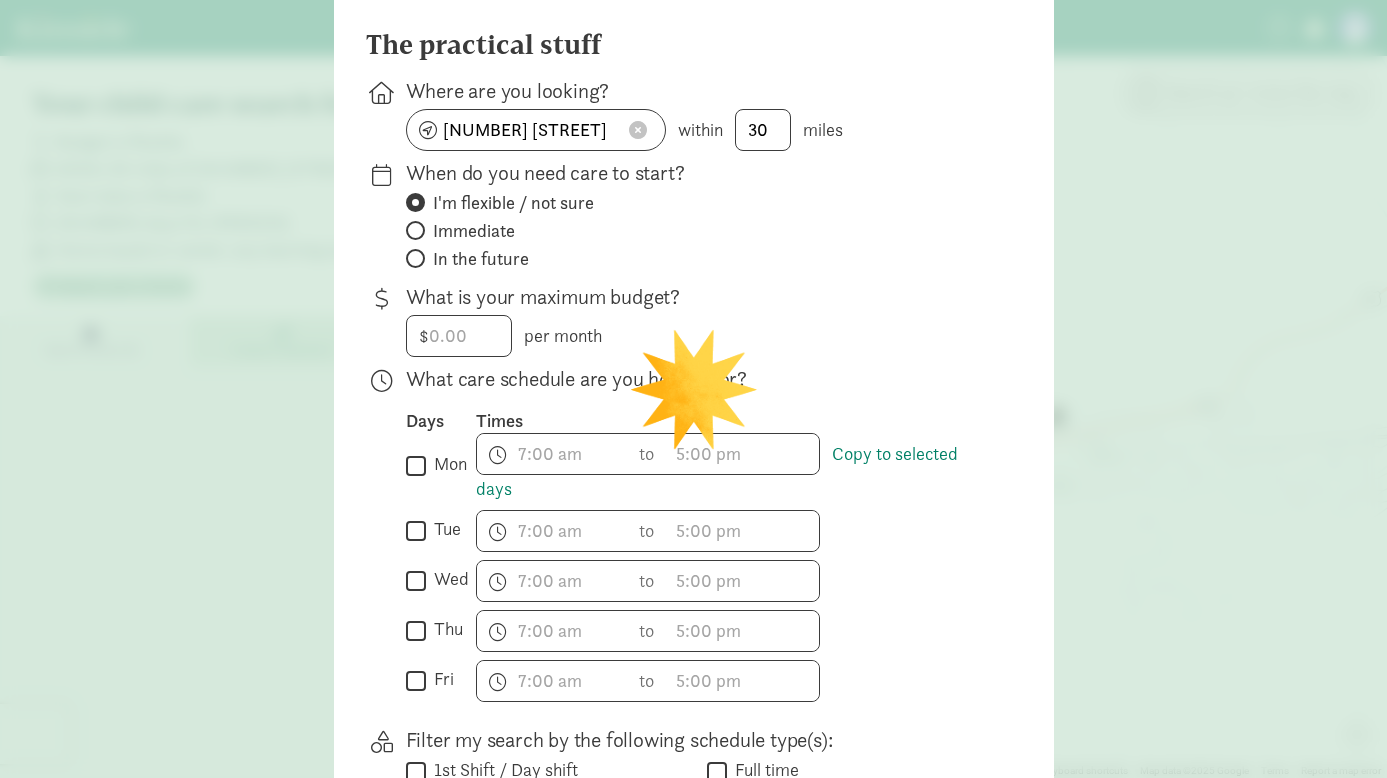 click on "Immediate" at bounding box center [412, 230] 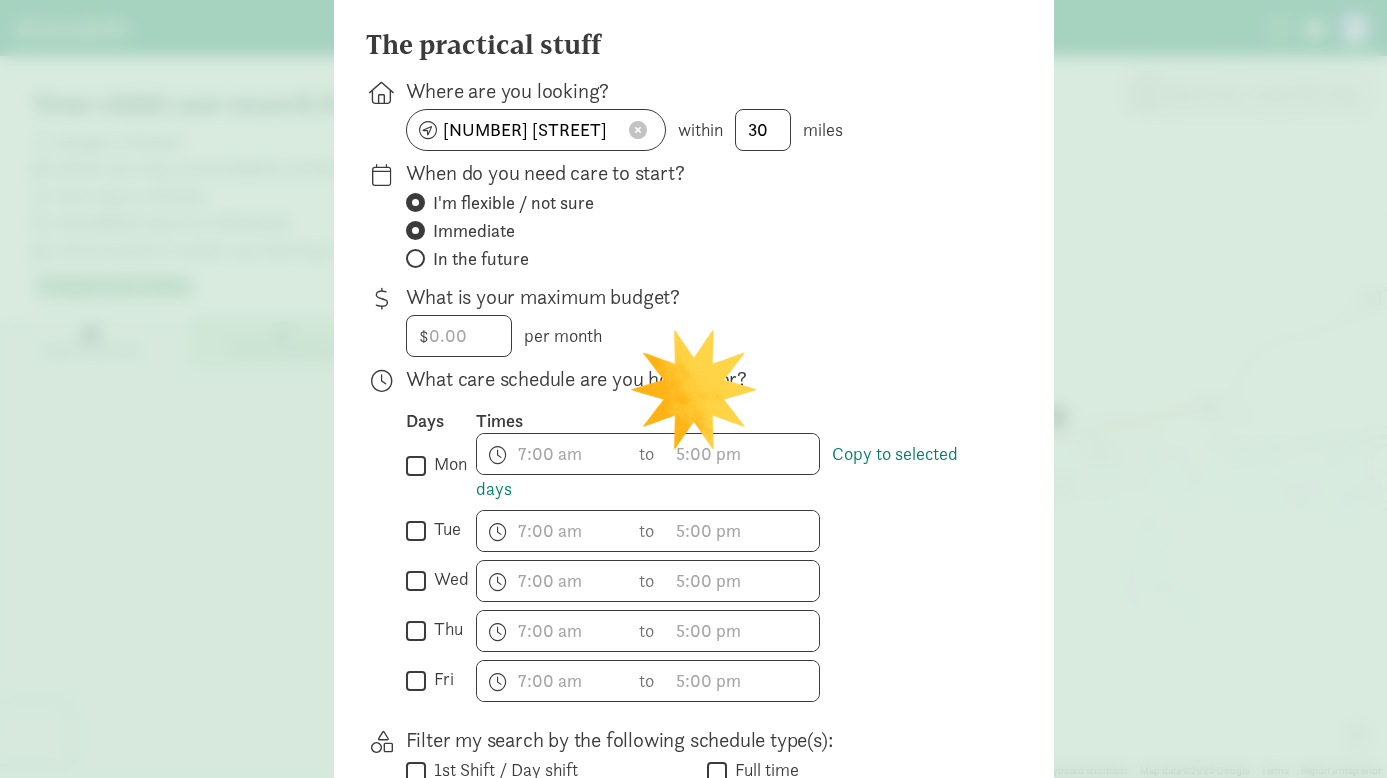 radio on "false" 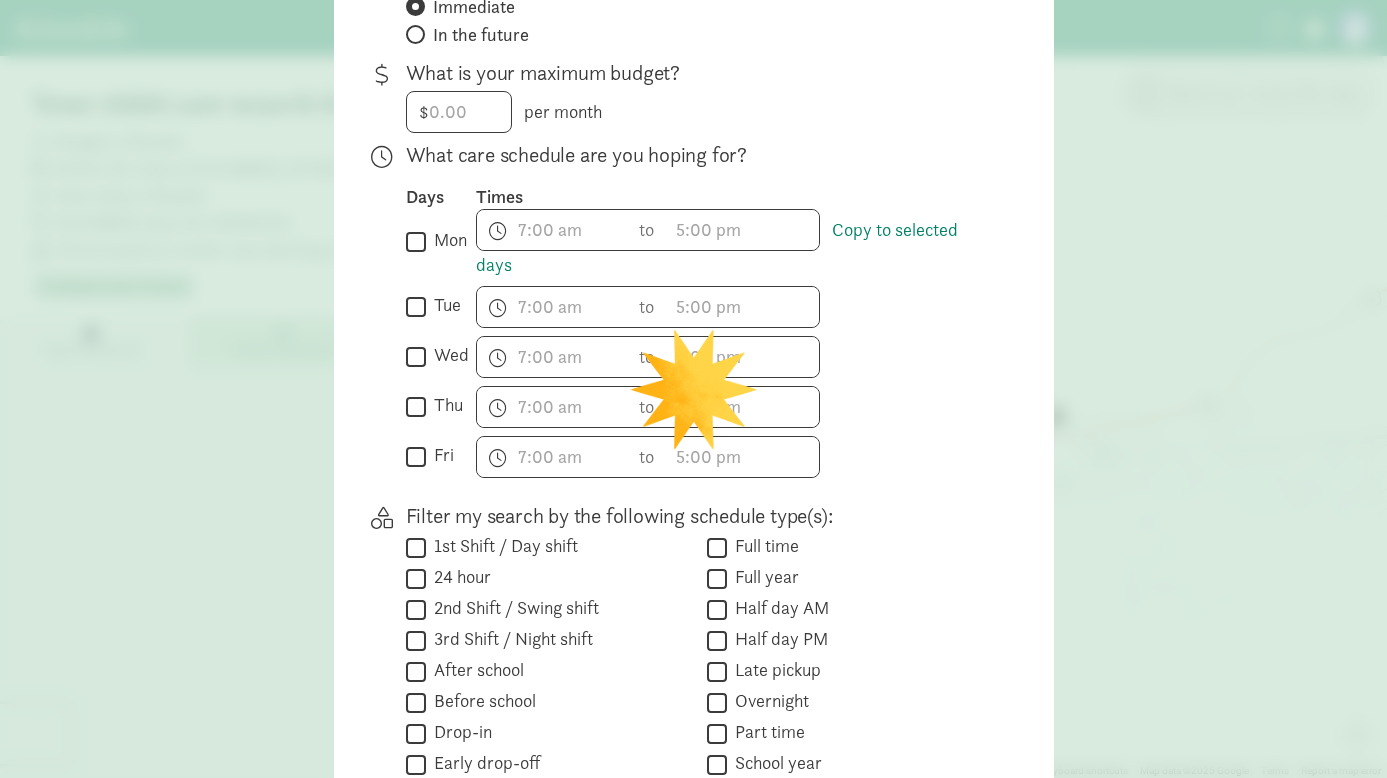 scroll, scrollTop: 417, scrollLeft: 0, axis: vertical 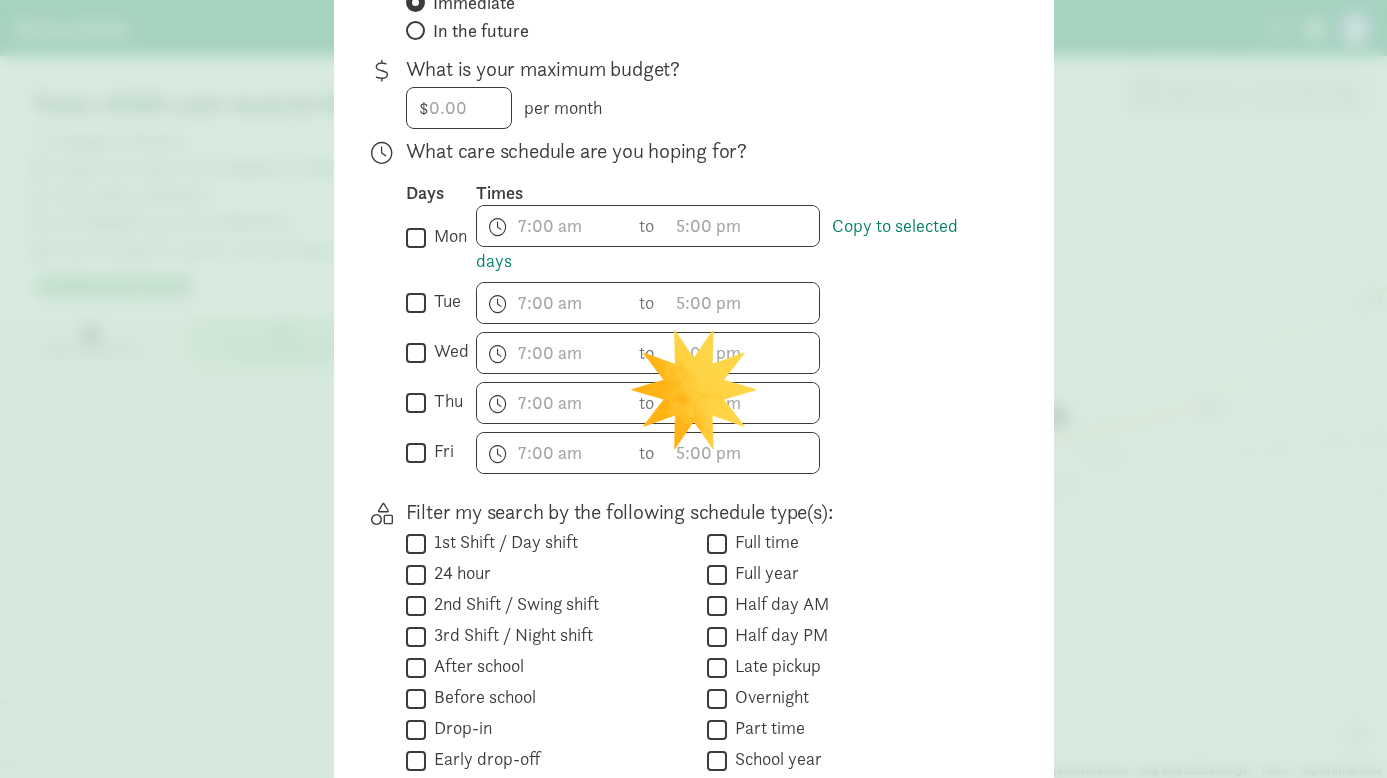 click on "mon" at bounding box center (416, 237) 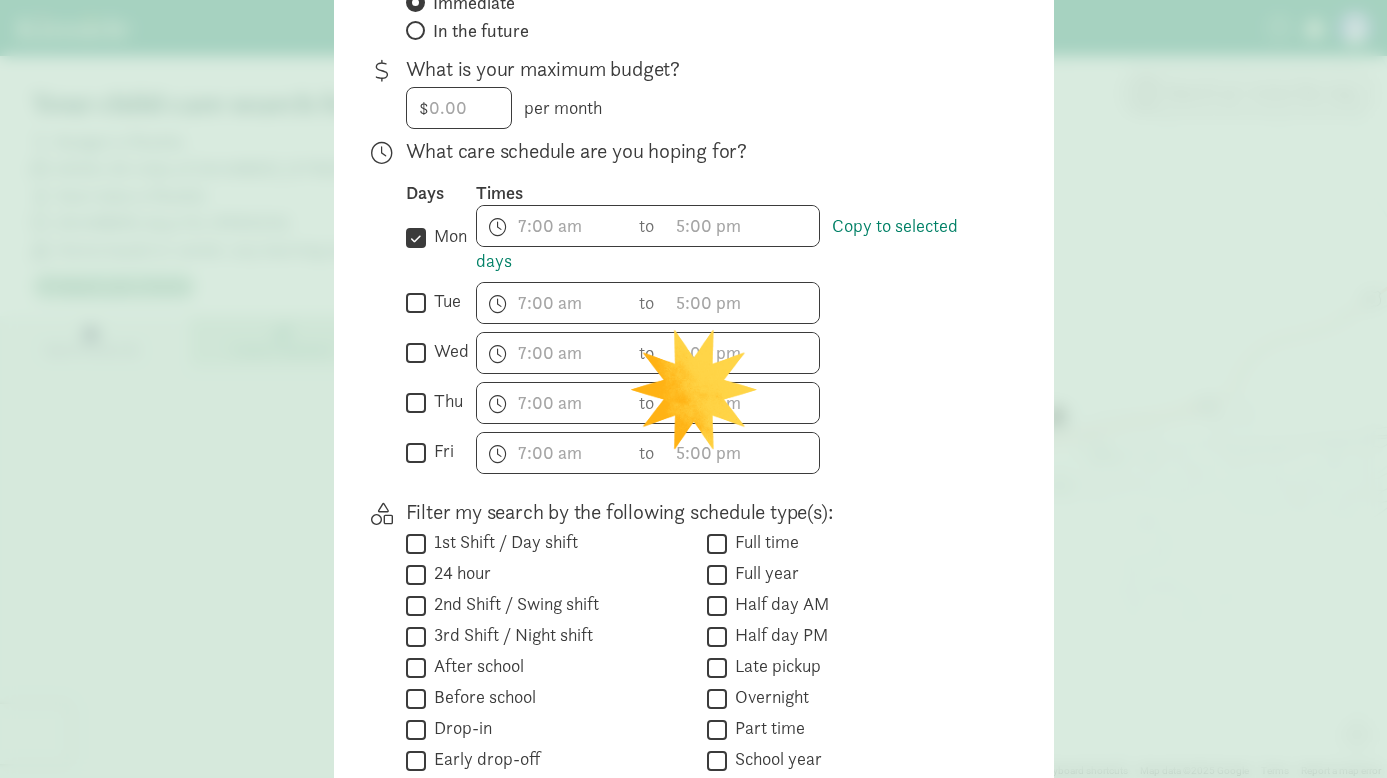 click on "tue" at bounding box center (416, 302) 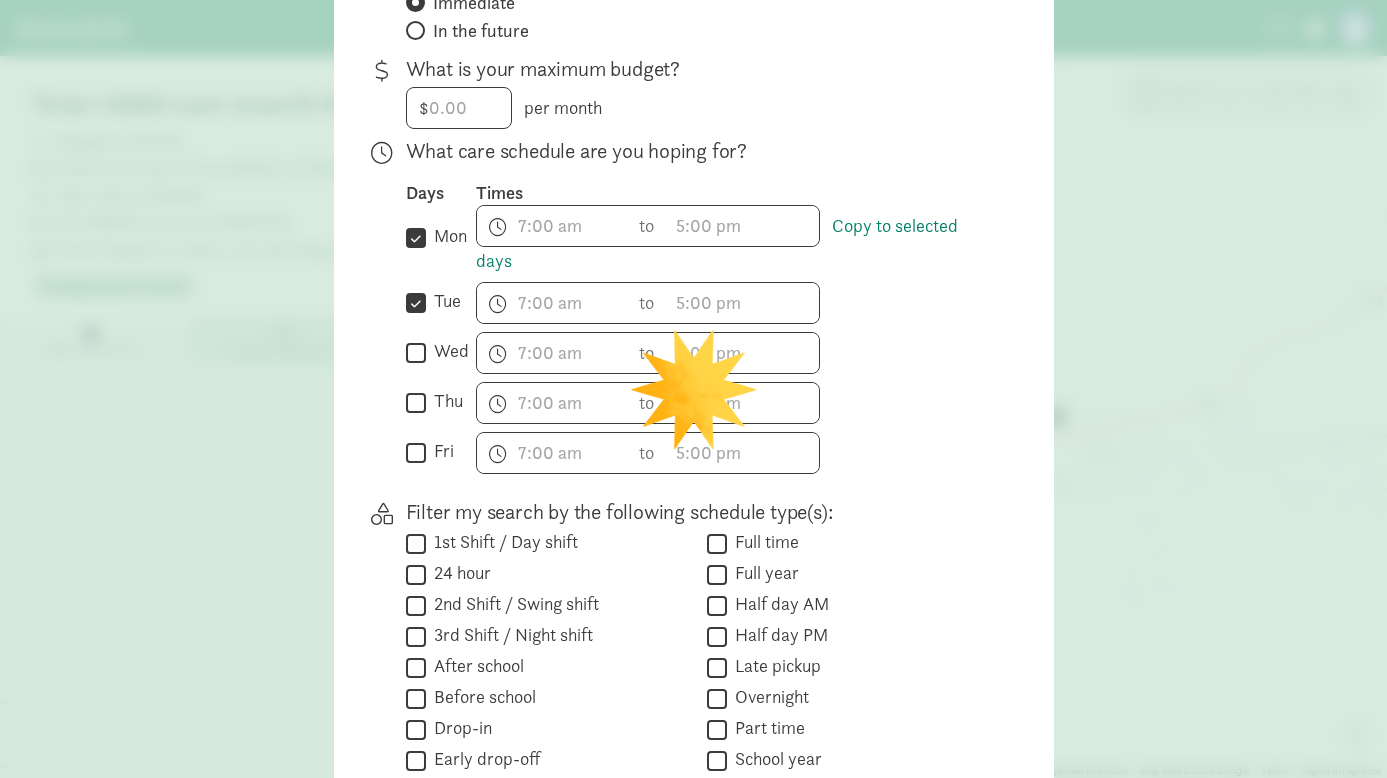 click on "wed" at bounding box center (416, 352) 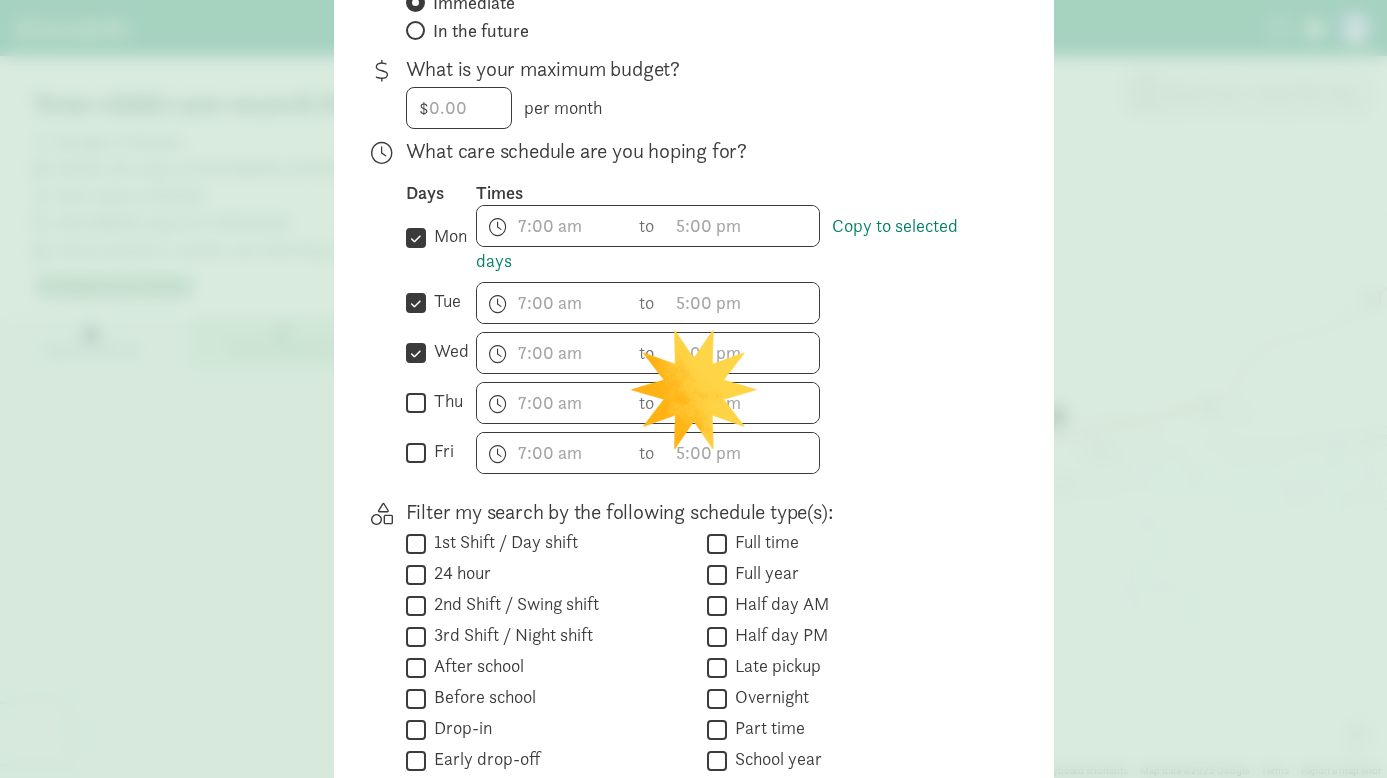 click on "thu" at bounding box center (416, 402) 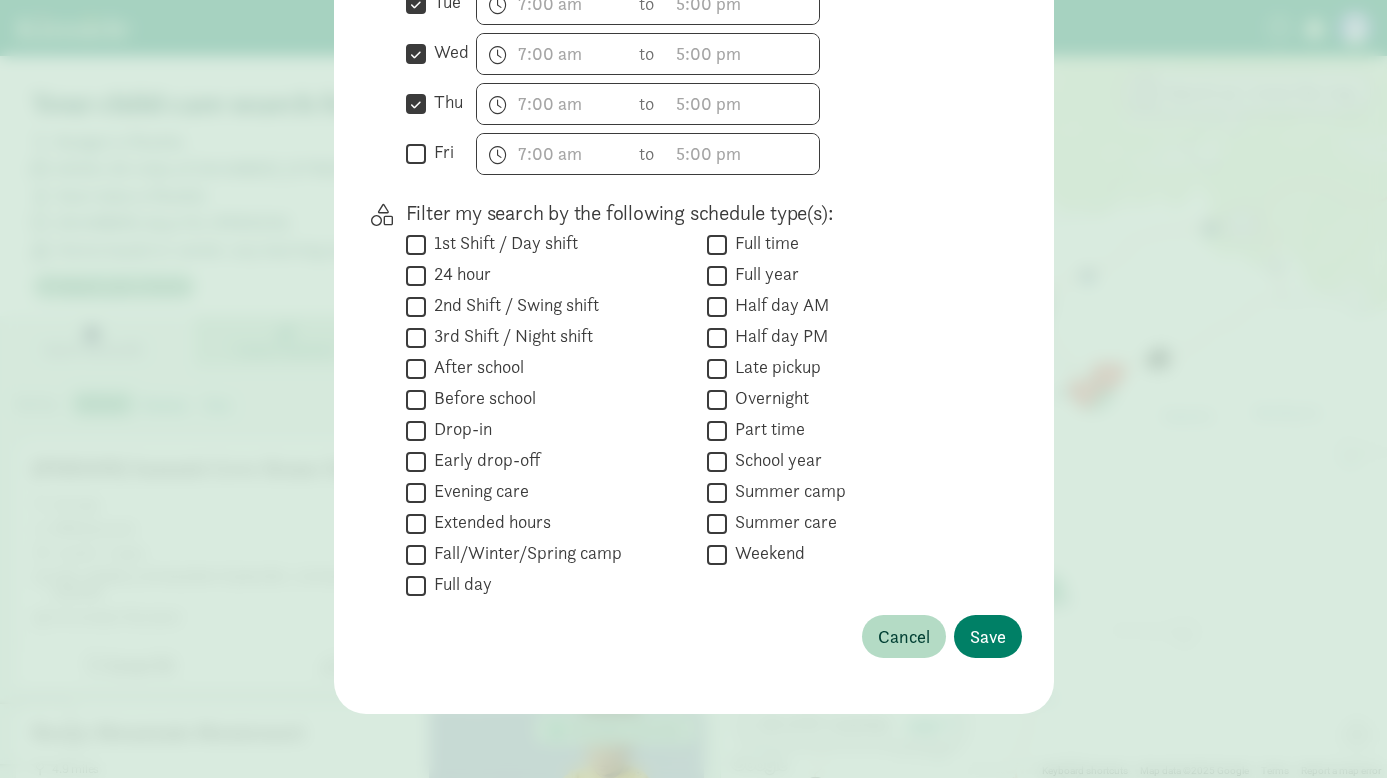 scroll, scrollTop: 720, scrollLeft: 0, axis: vertical 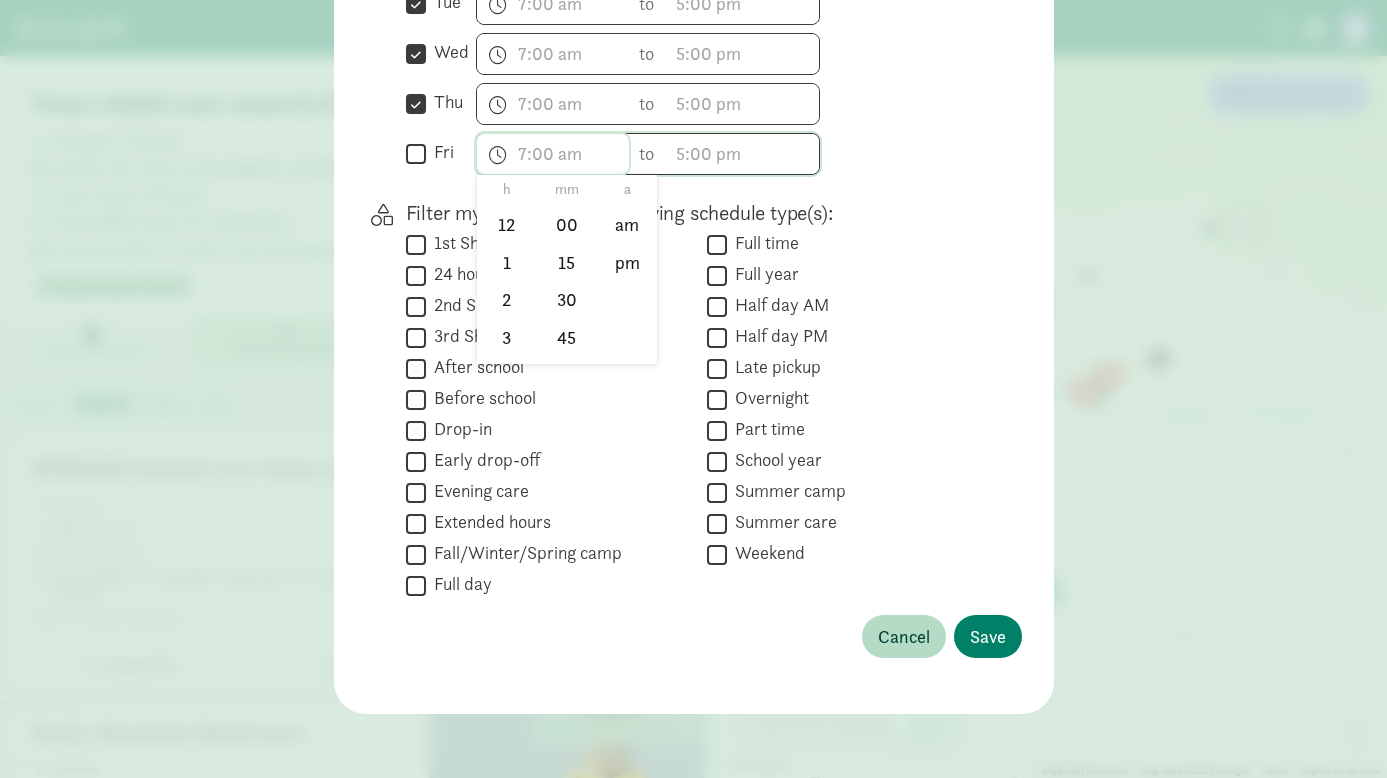 click at bounding box center (553, 154) 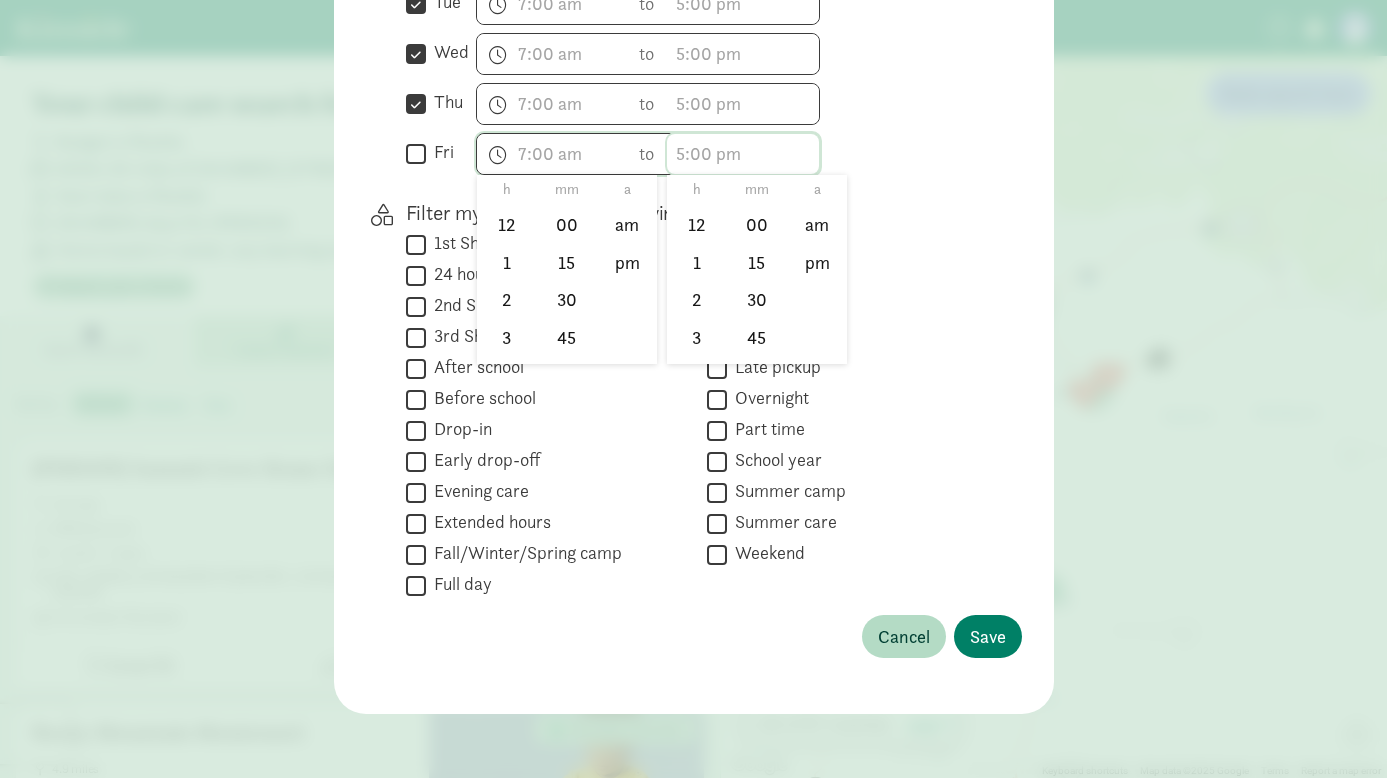 click at bounding box center (743, 154) 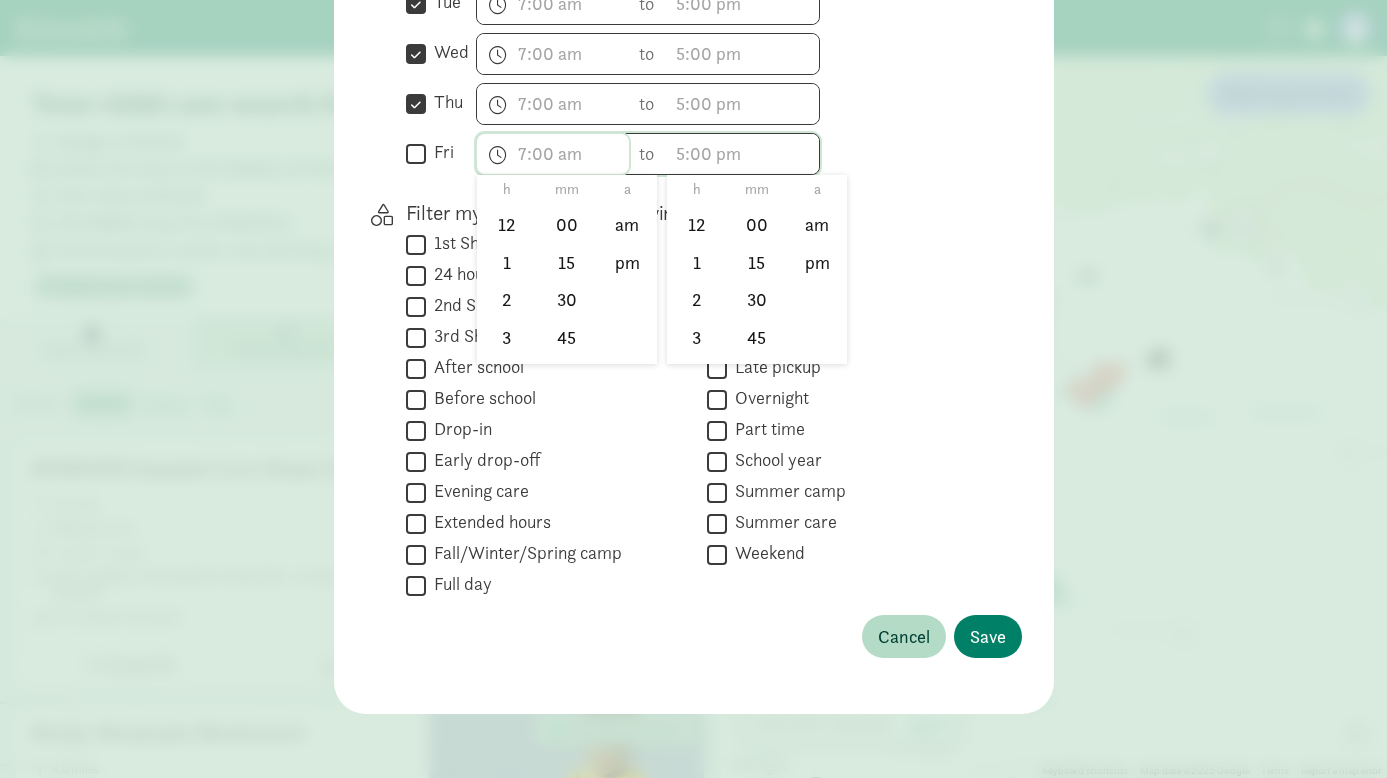 click at bounding box center (553, 154) 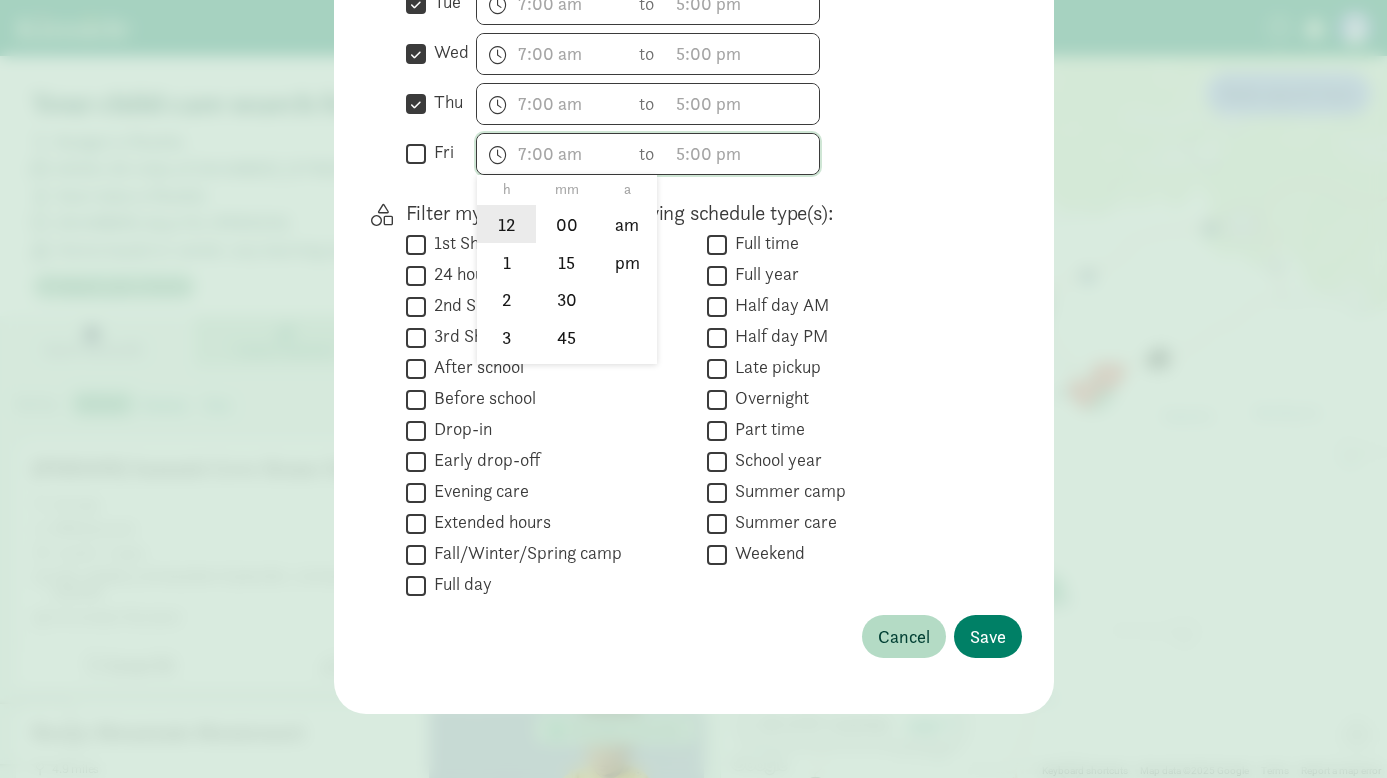 click on "12" 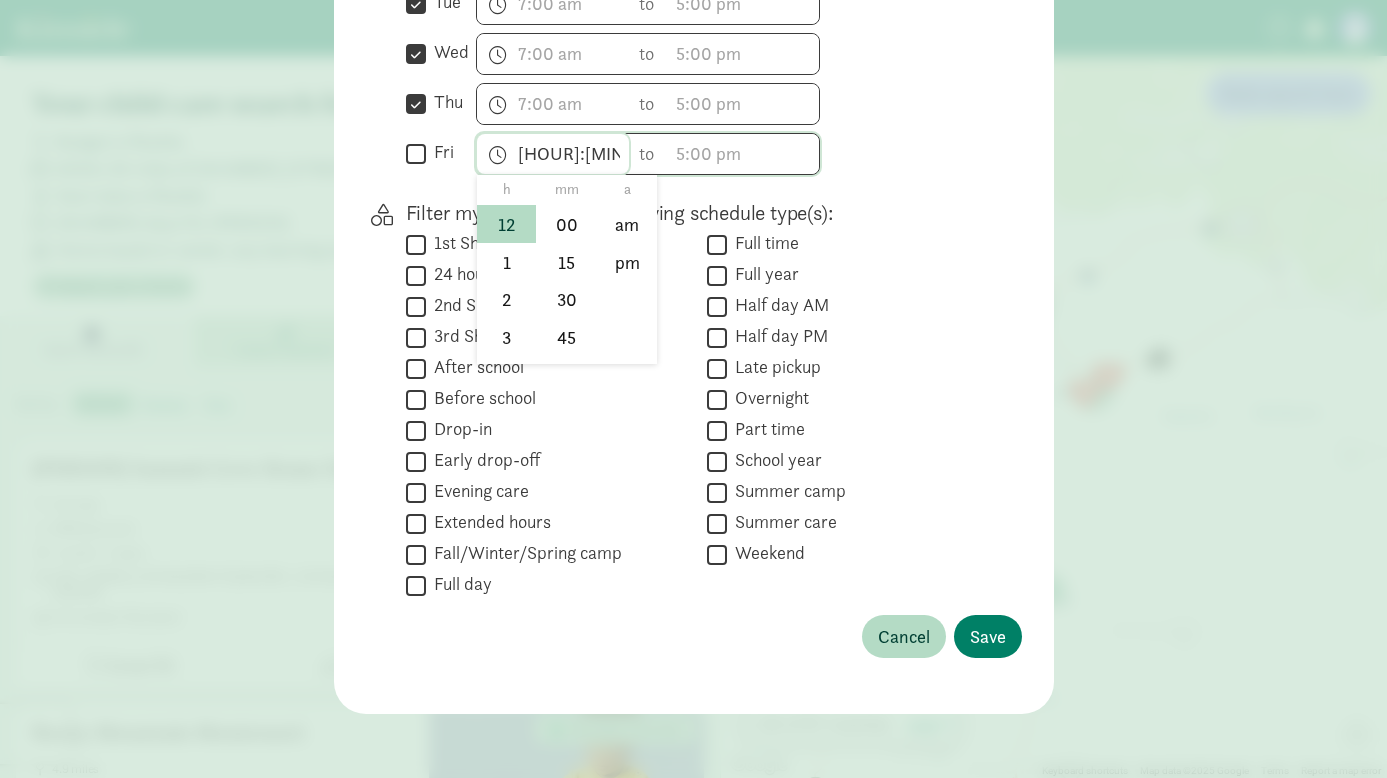 click on "12:mm a" at bounding box center [553, 154] 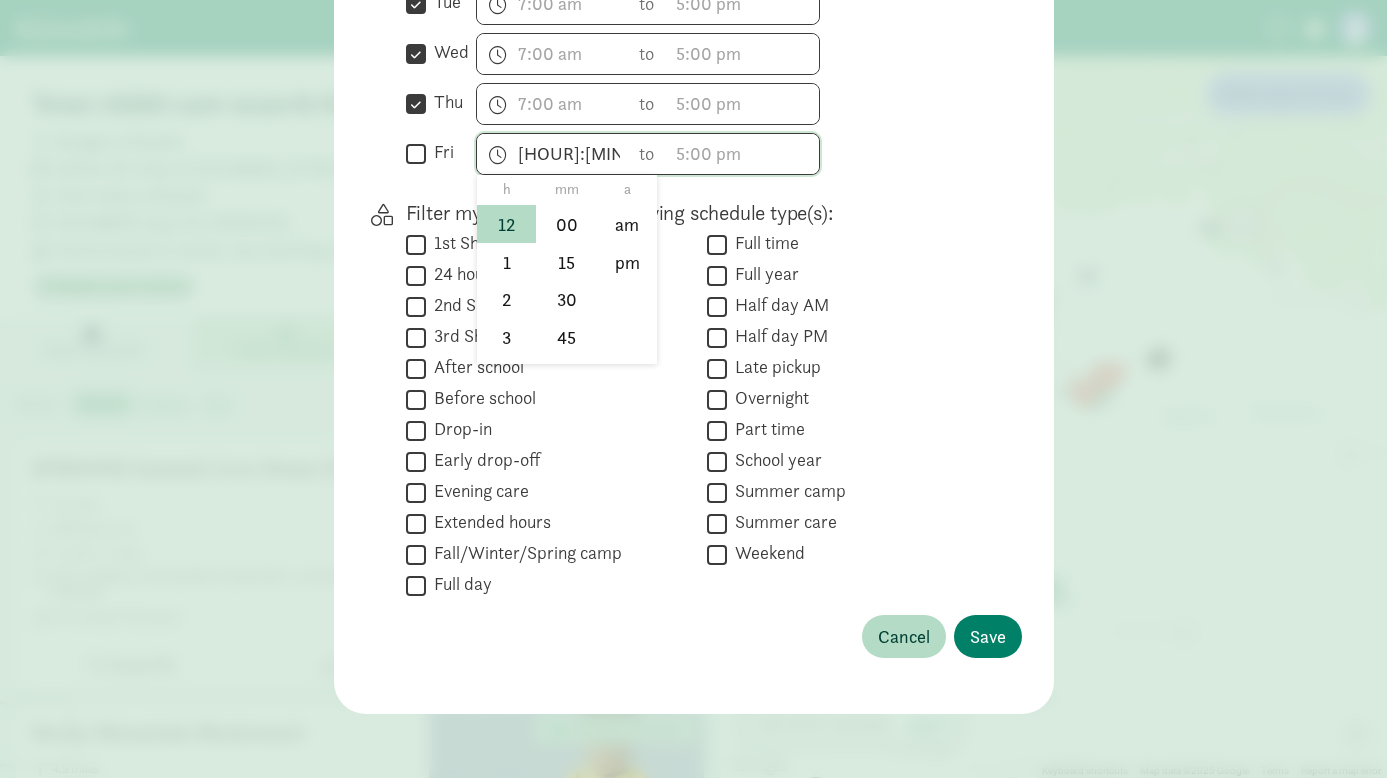 click on "h" at bounding box center [506, 190] 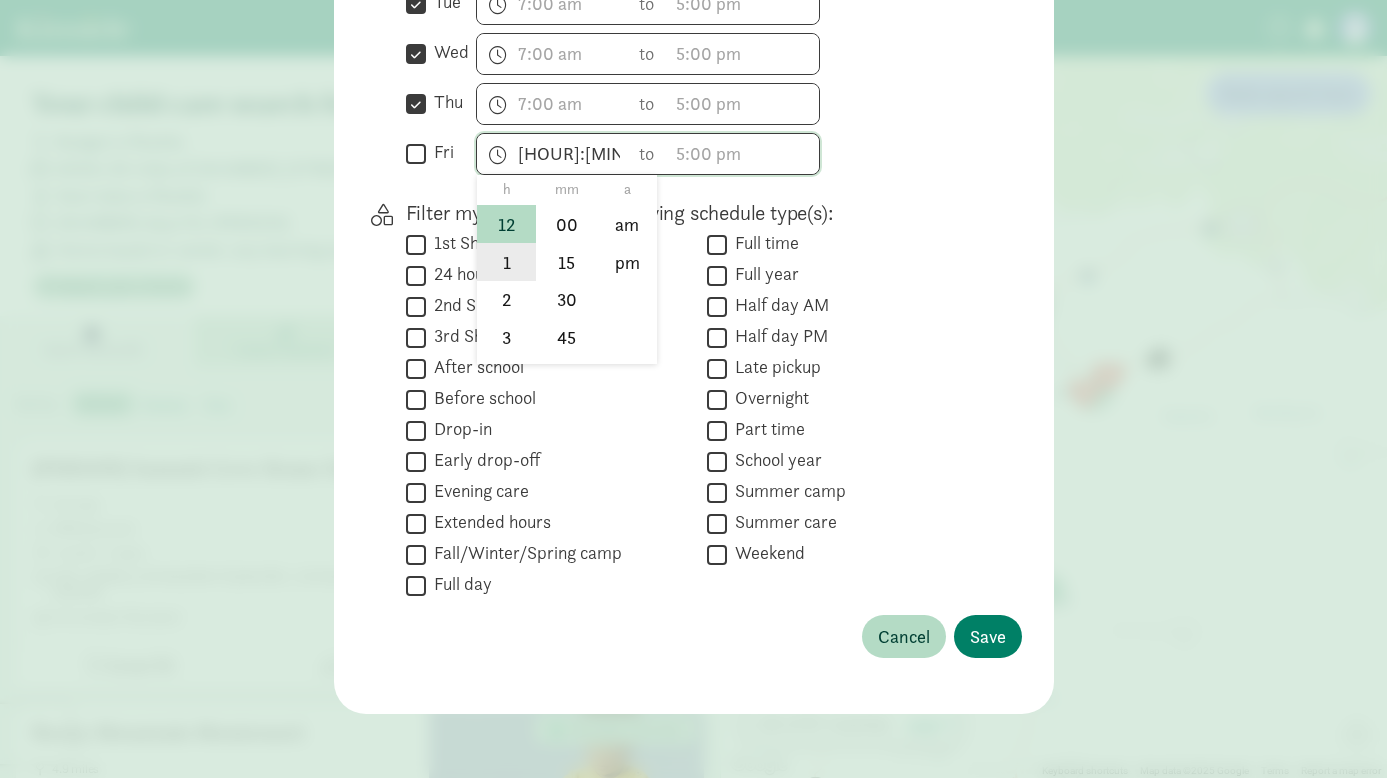 click on "1" 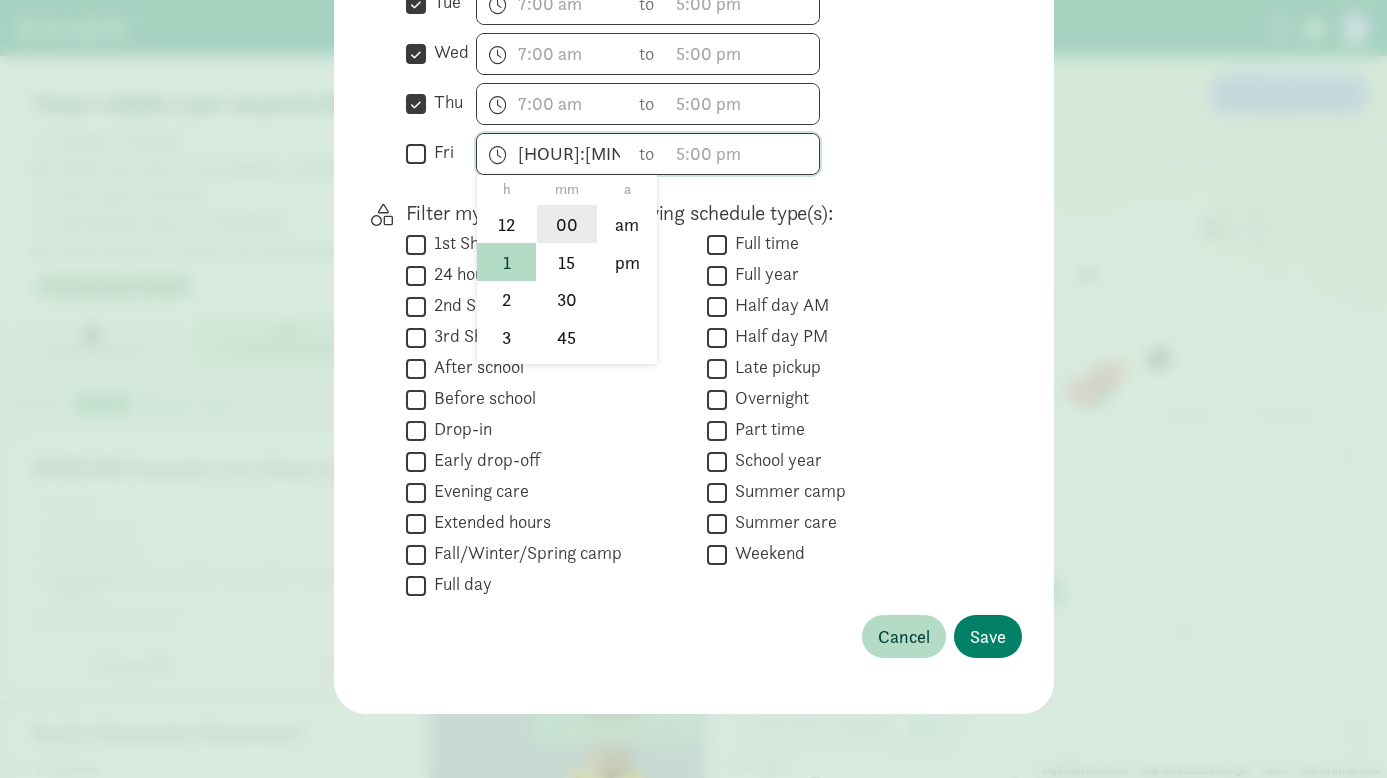 click on "00" 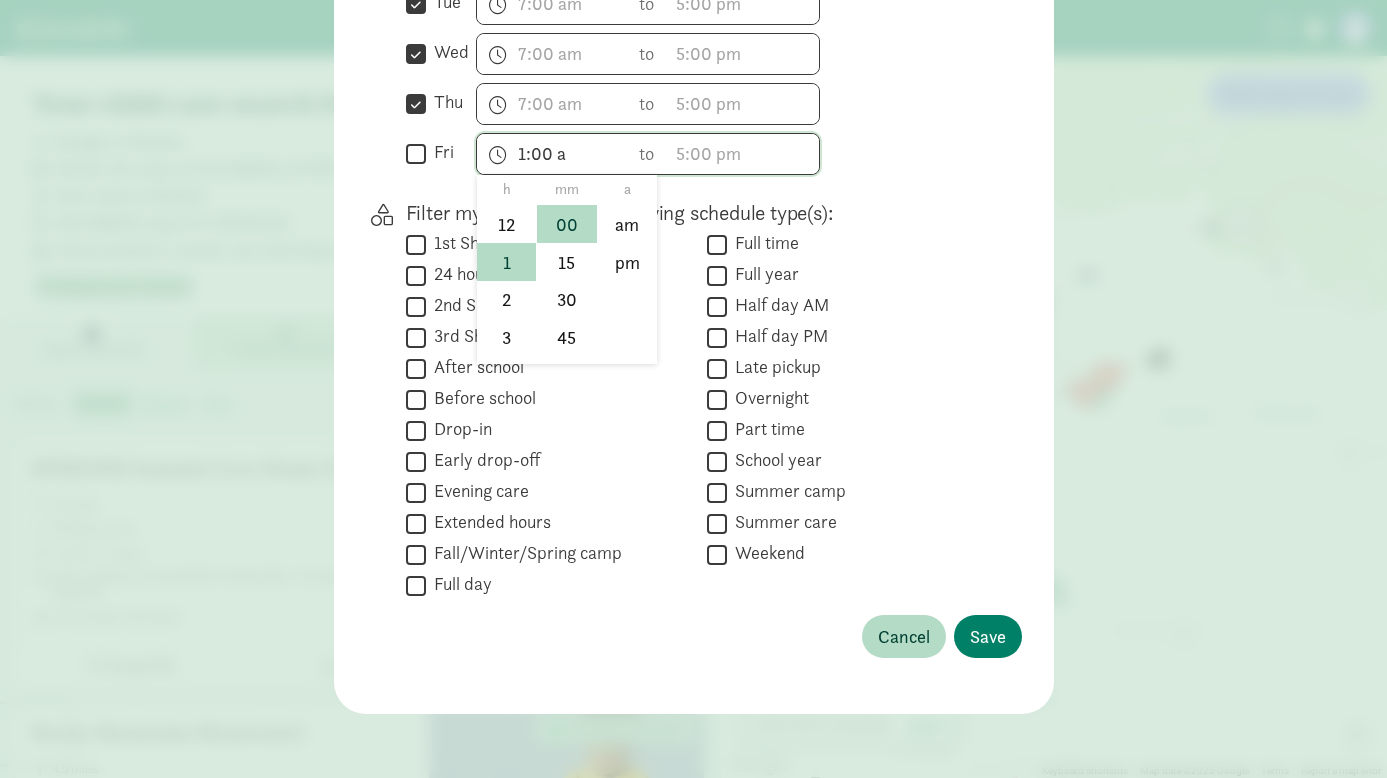 click on "00" 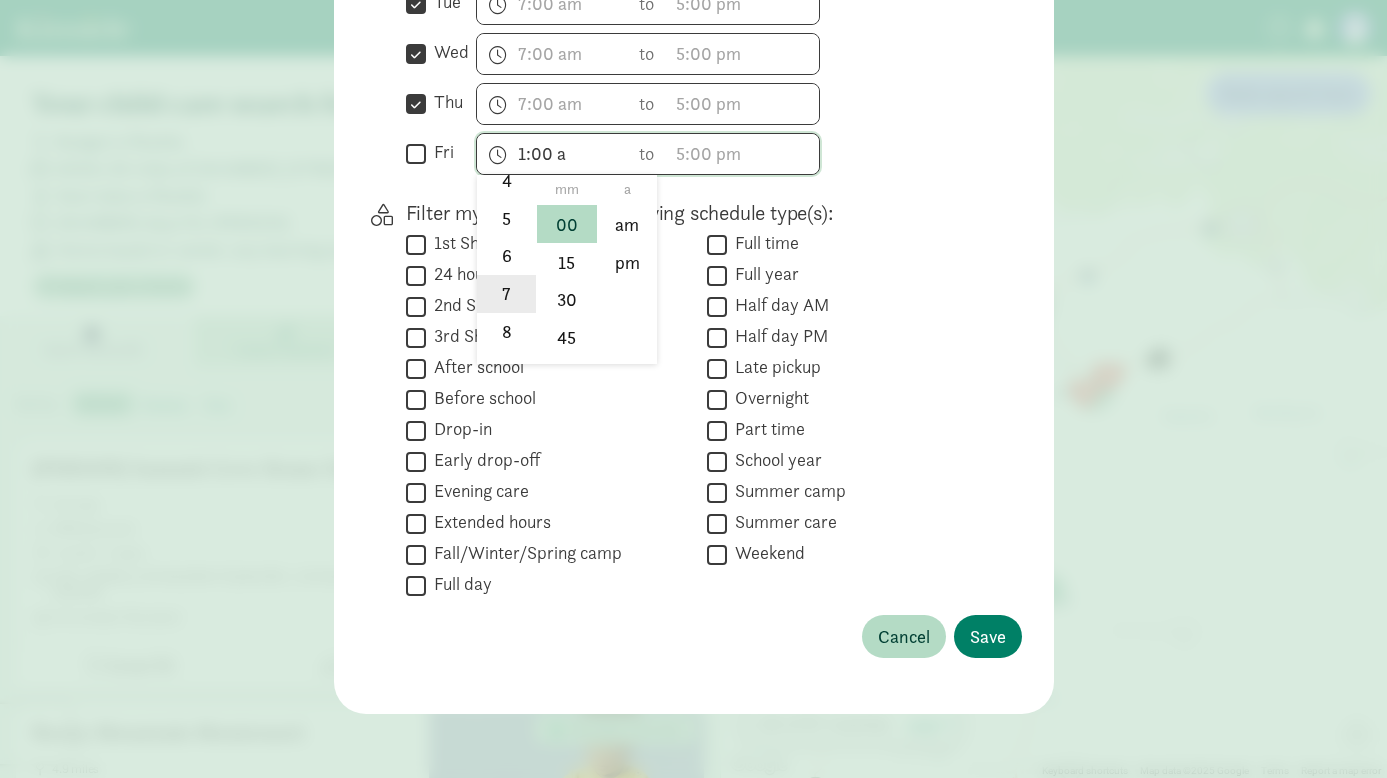scroll, scrollTop: 208, scrollLeft: 0, axis: vertical 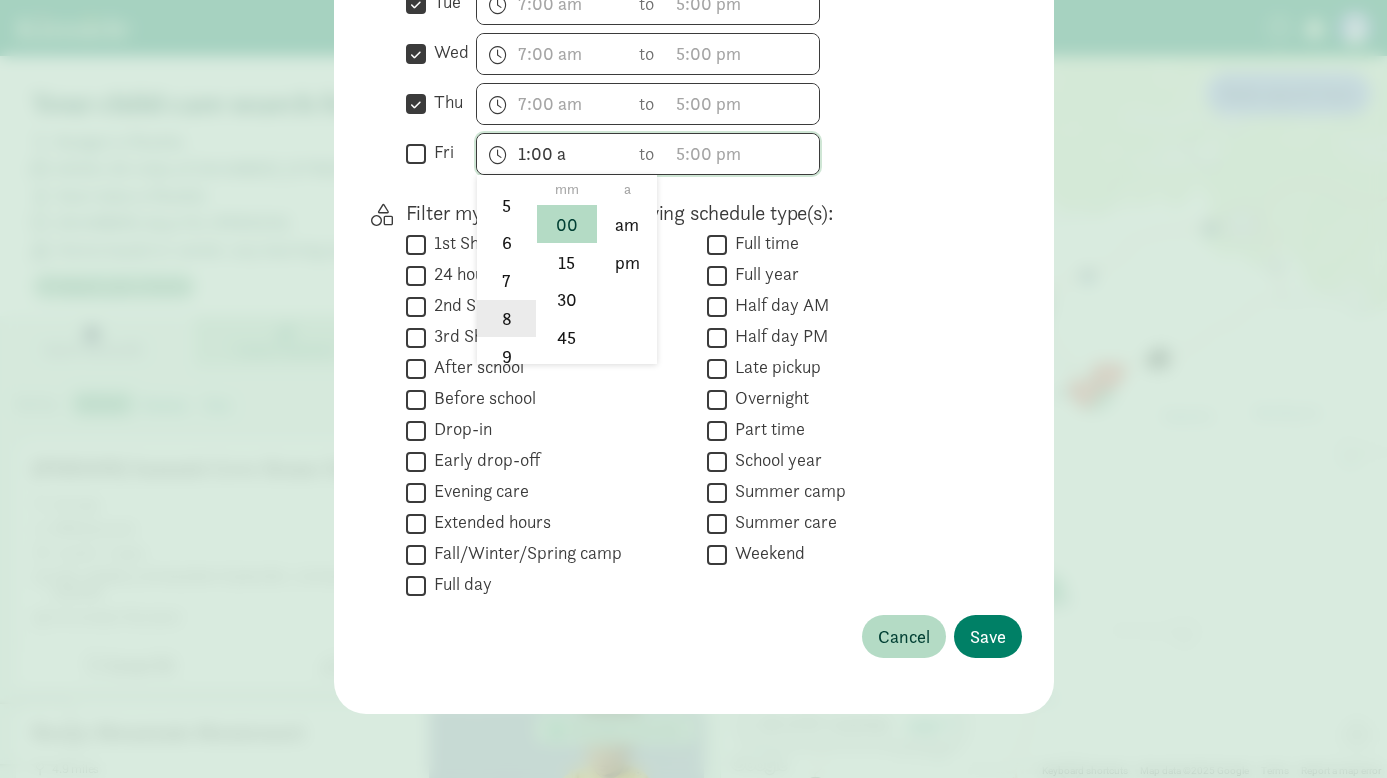 click on "8" 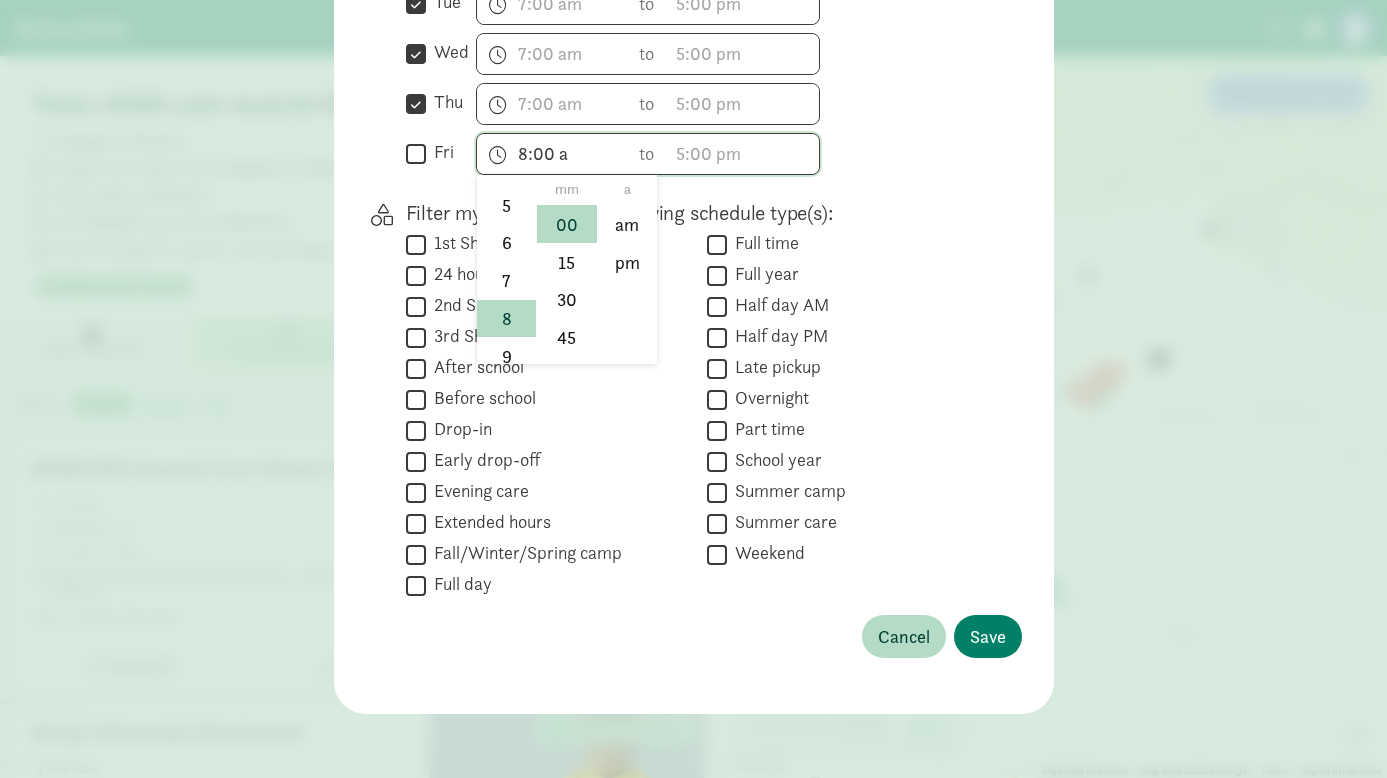 click on "00" 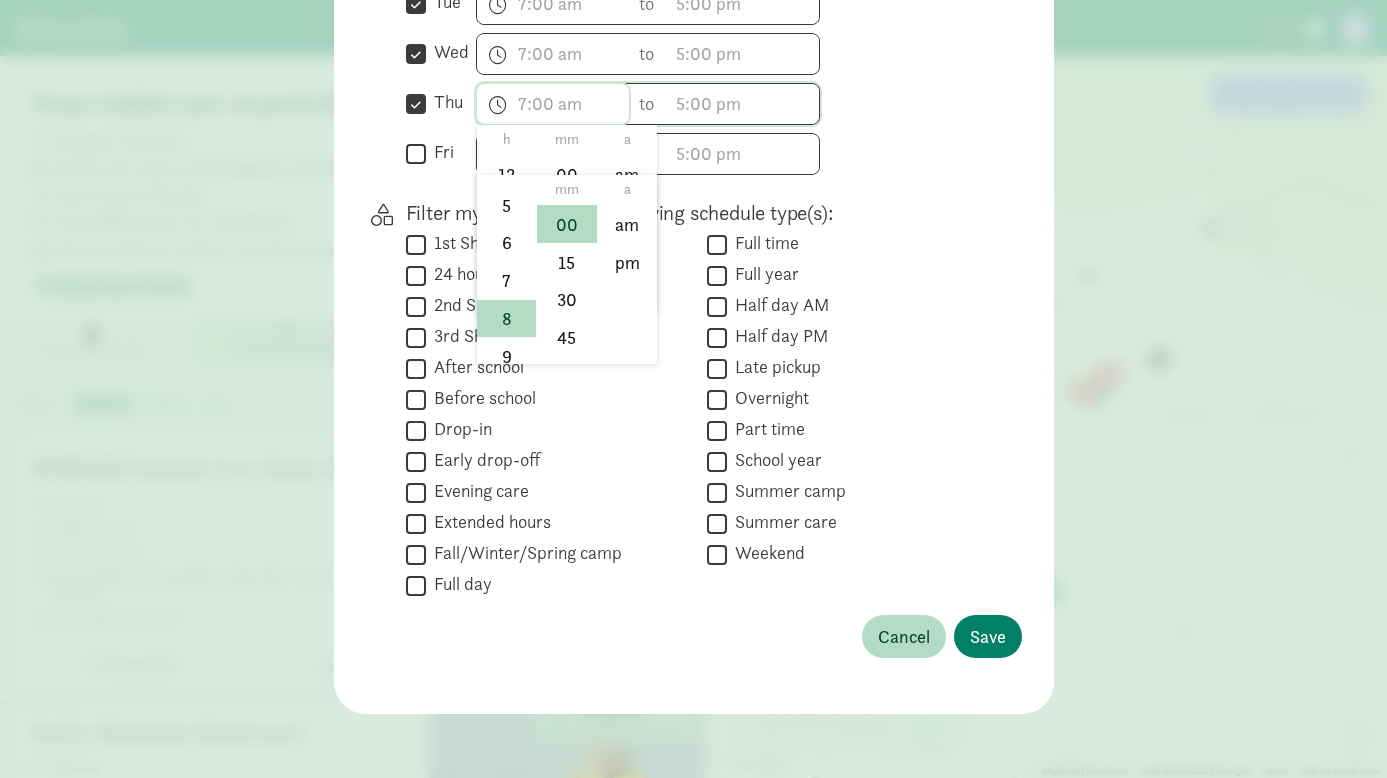 click at bounding box center (553, 104) 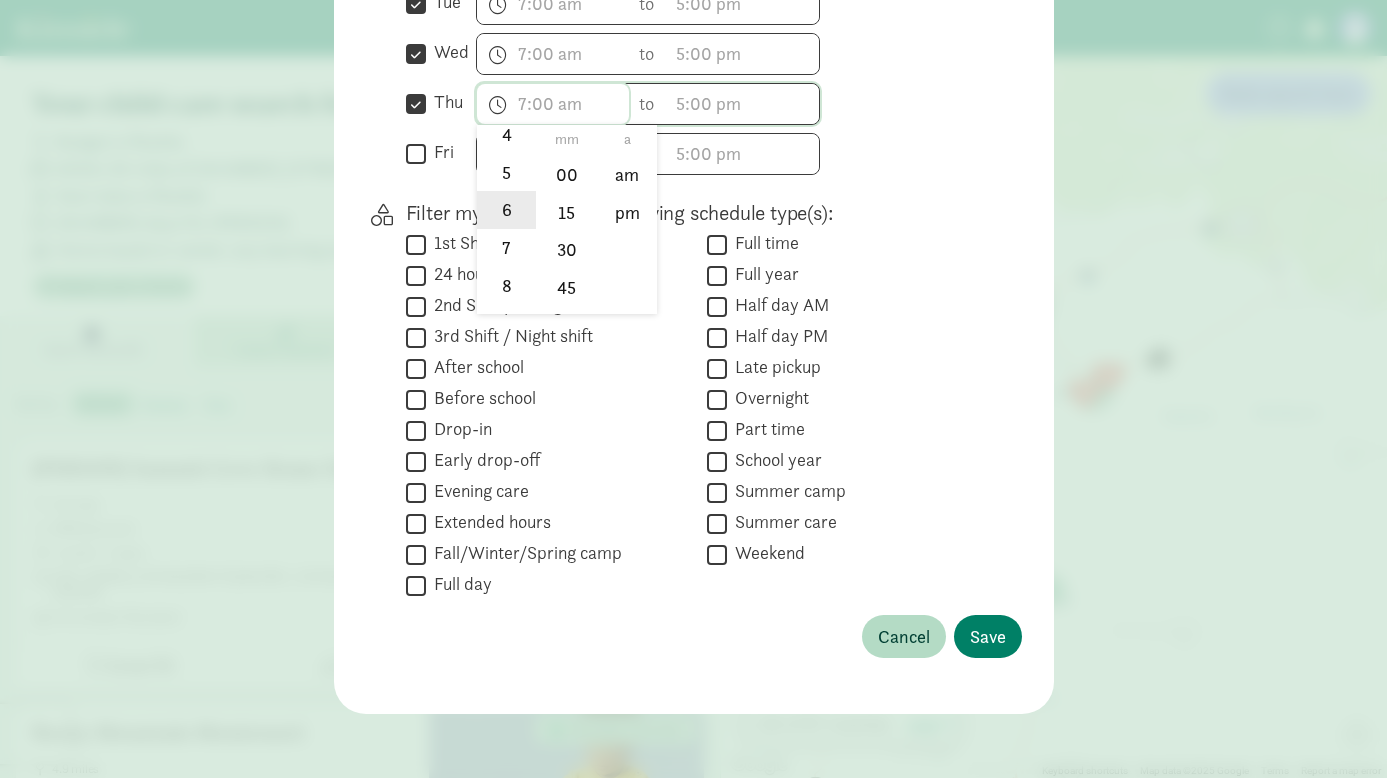 scroll, scrollTop: 192, scrollLeft: 0, axis: vertical 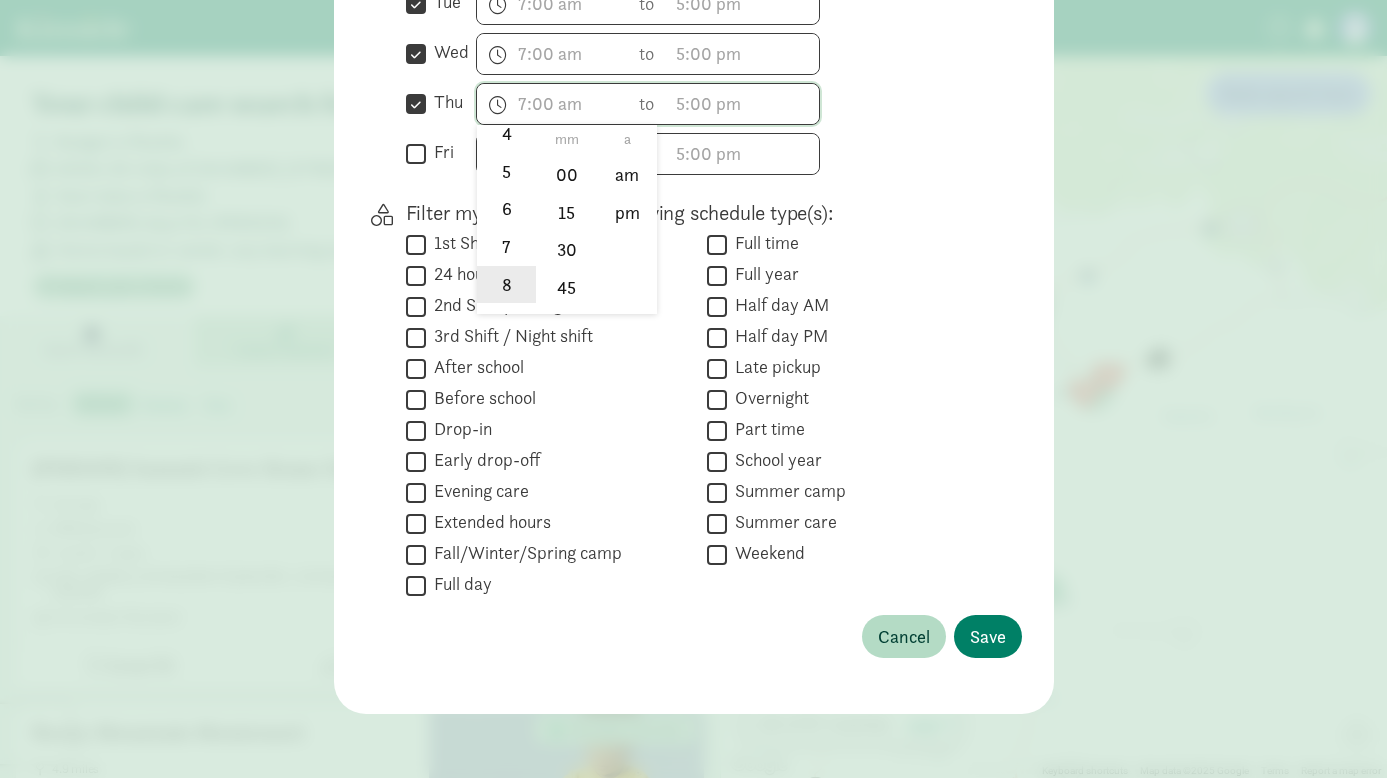 click on "8" 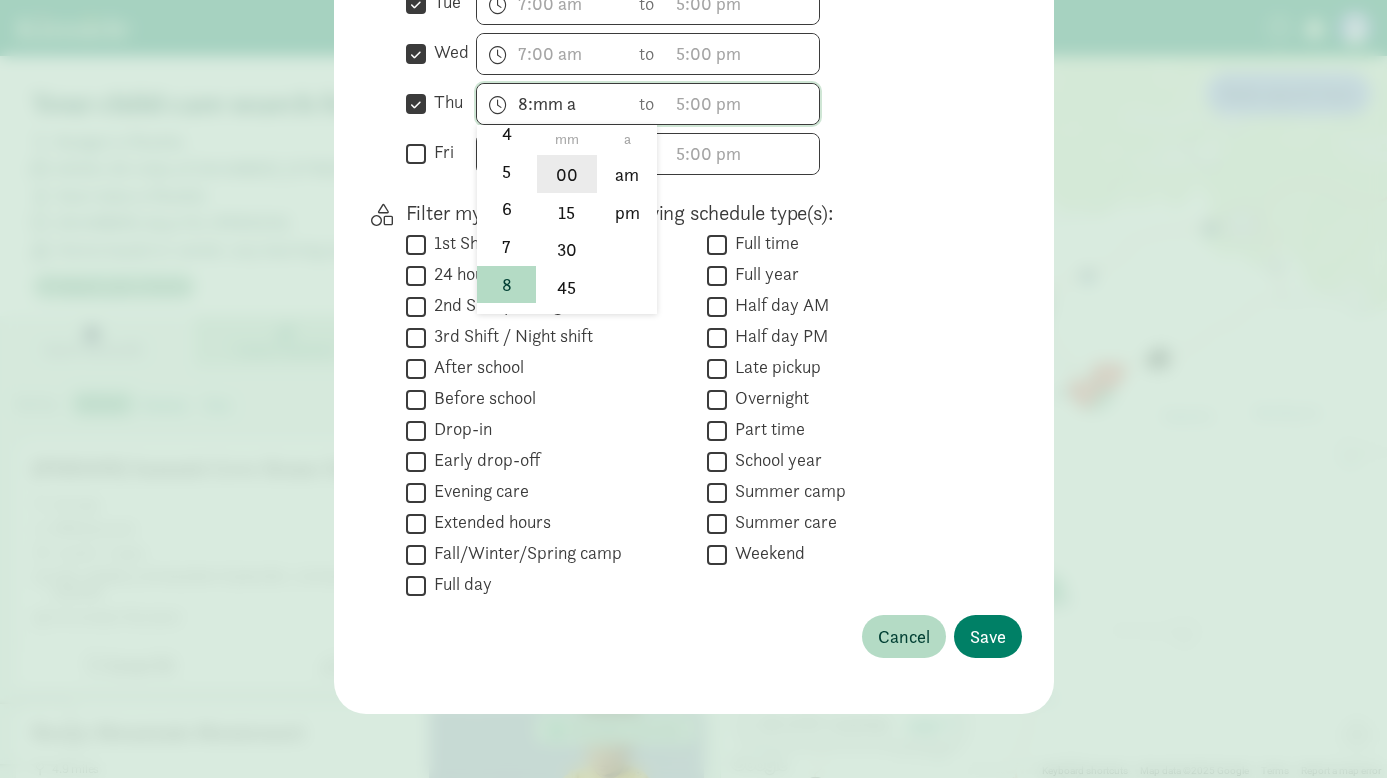 click on "00" 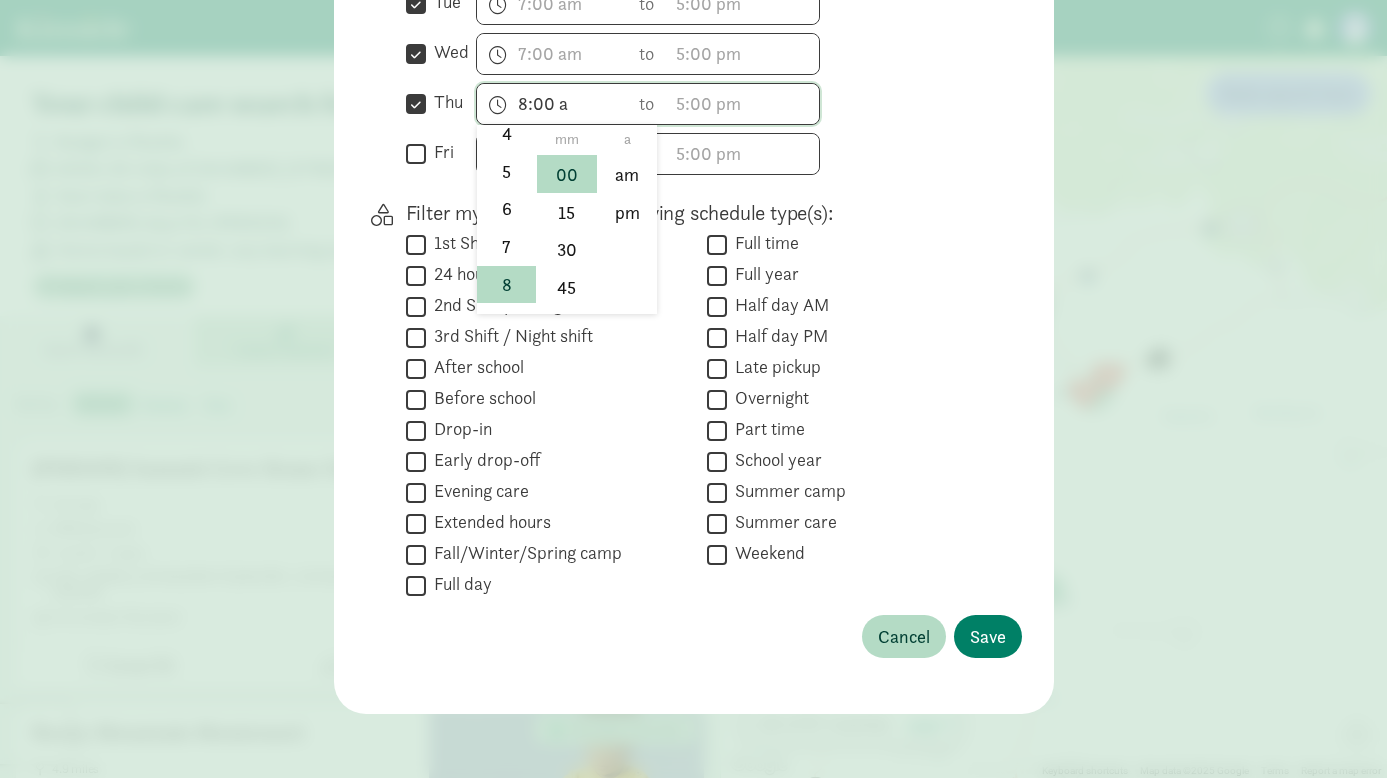 click at bounding box center [693, -327] 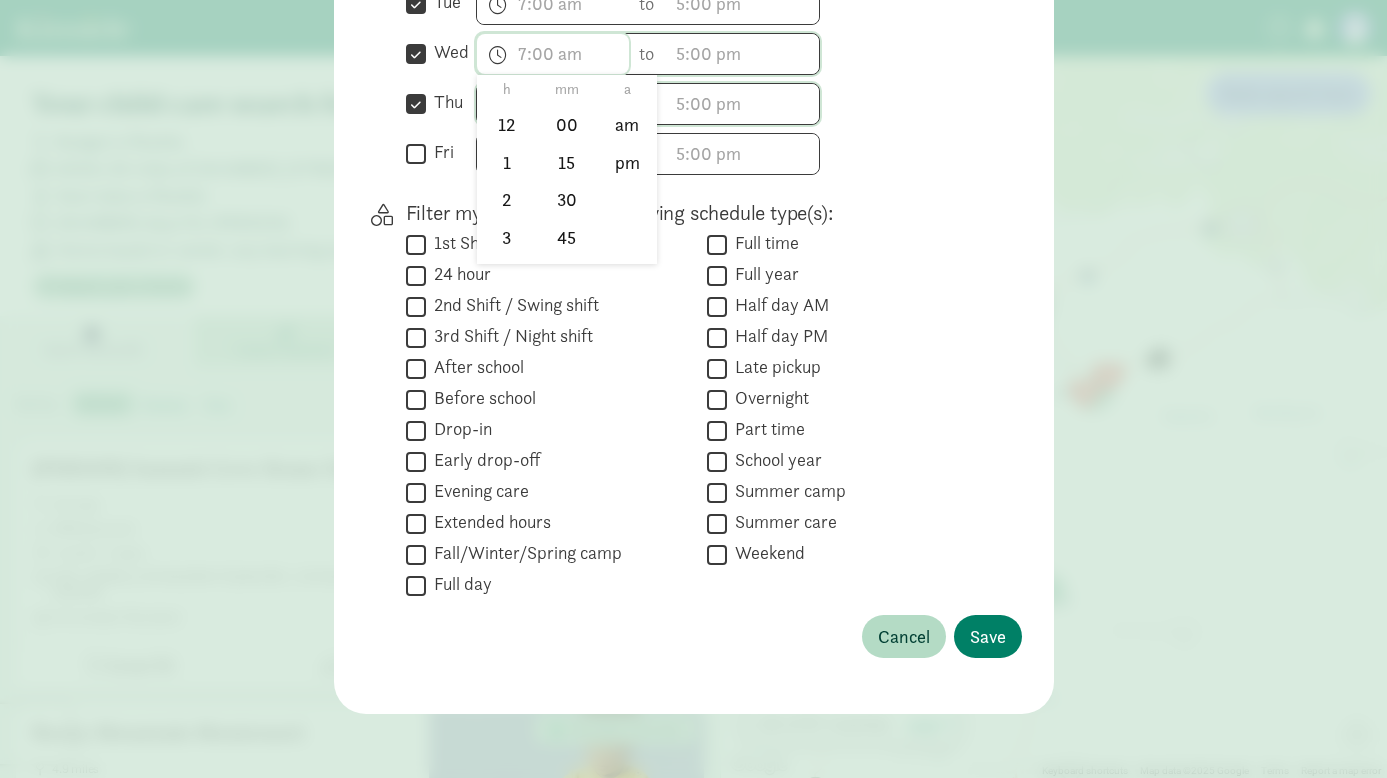 click on "h 12 1 2 3 4 5 6 7 8 9 10 11 mm 00 15 30 45 a am pm" at bounding box center (553, 54) 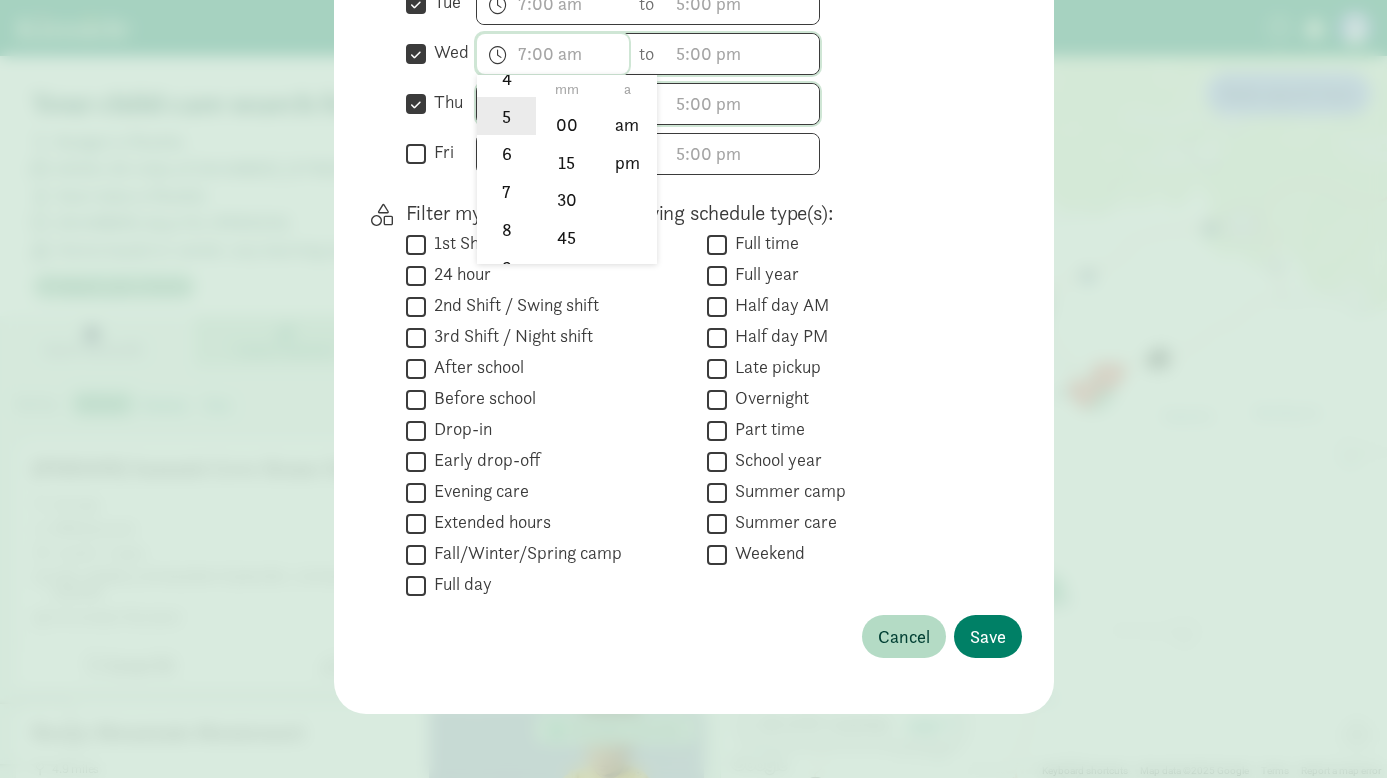 scroll, scrollTop: 208, scrollLeft: 0, axis: vertical 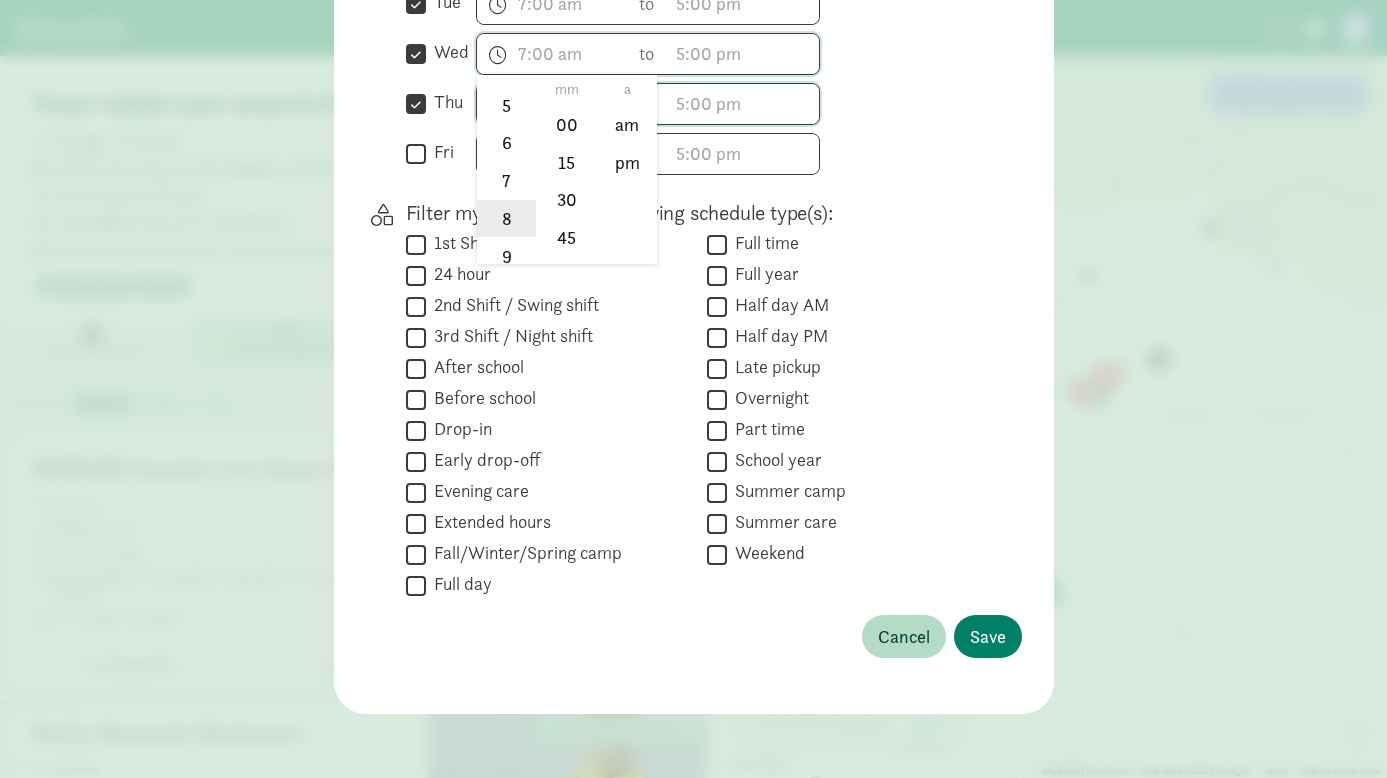 click on "8" 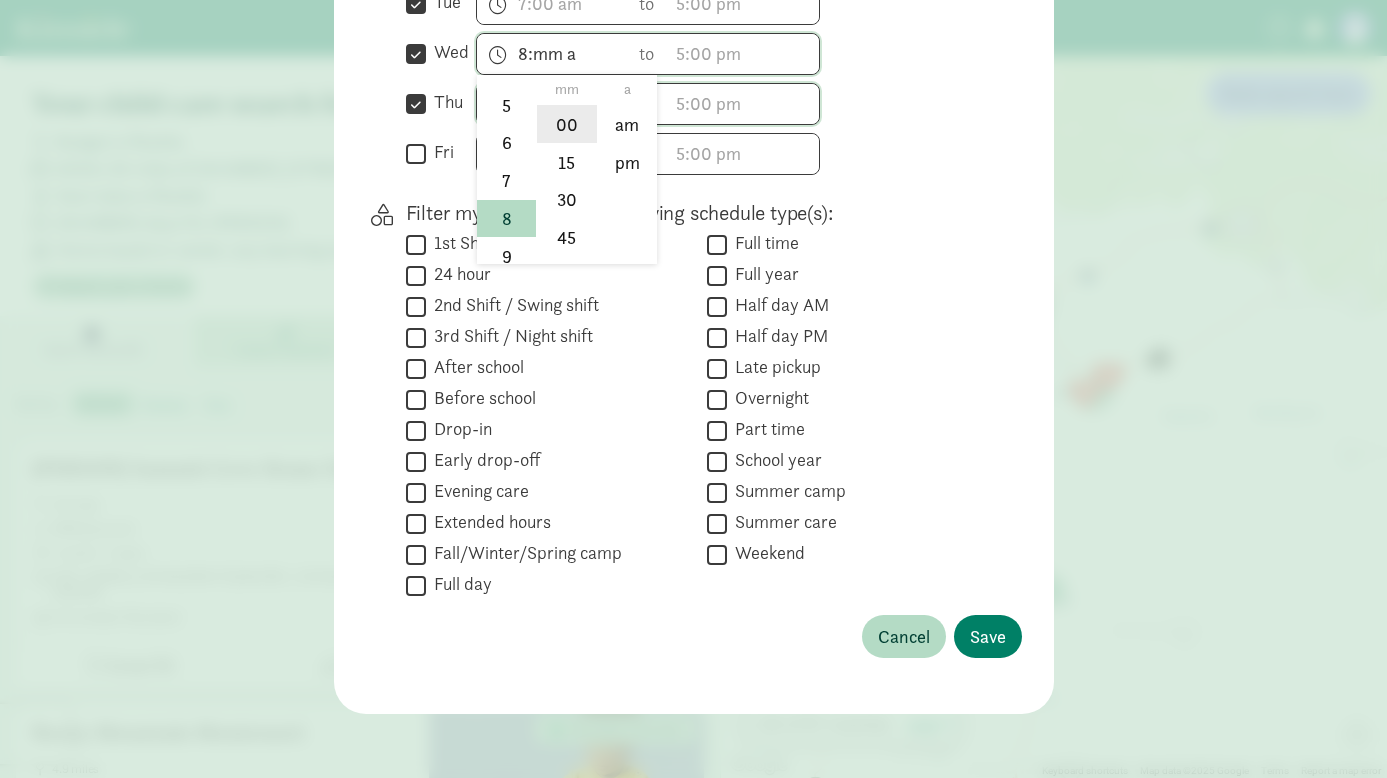 click on "00" 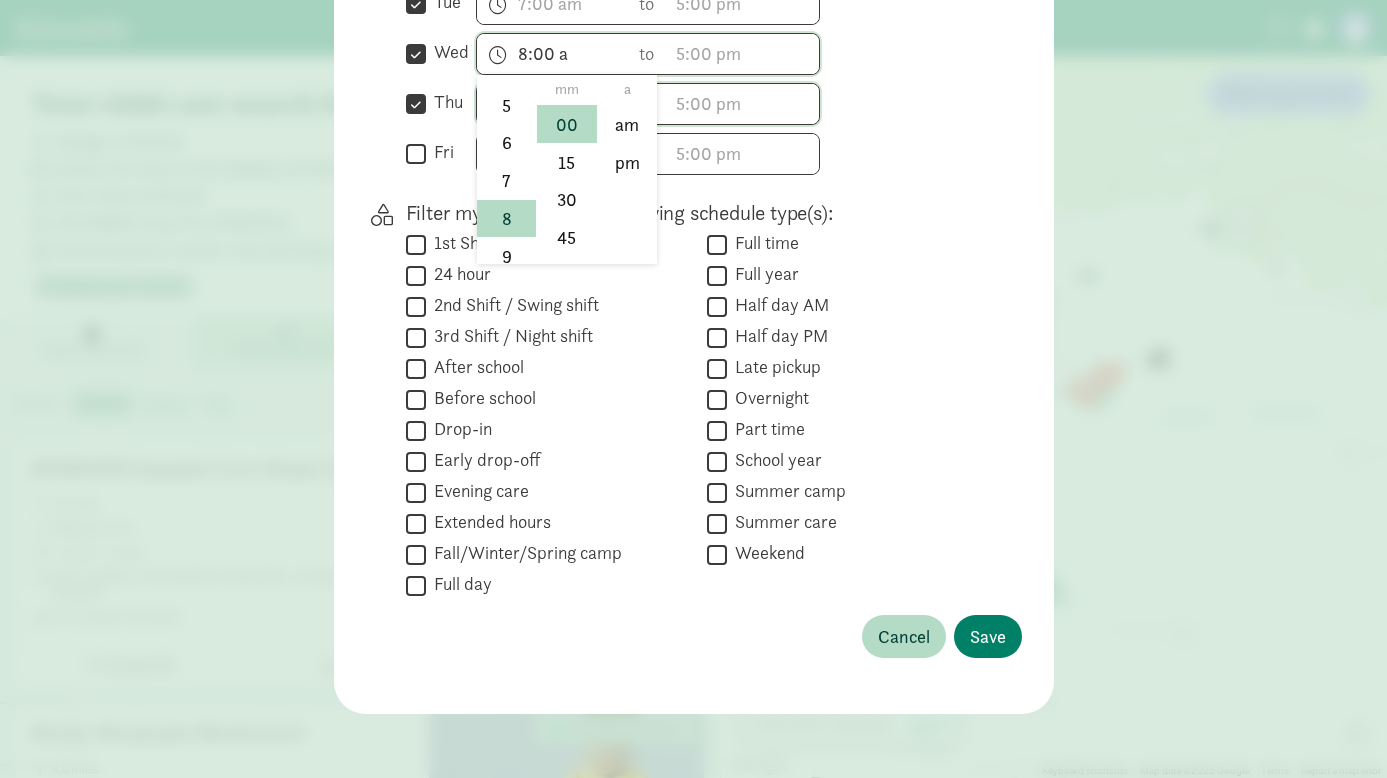 click at bounding box center (693, -327) 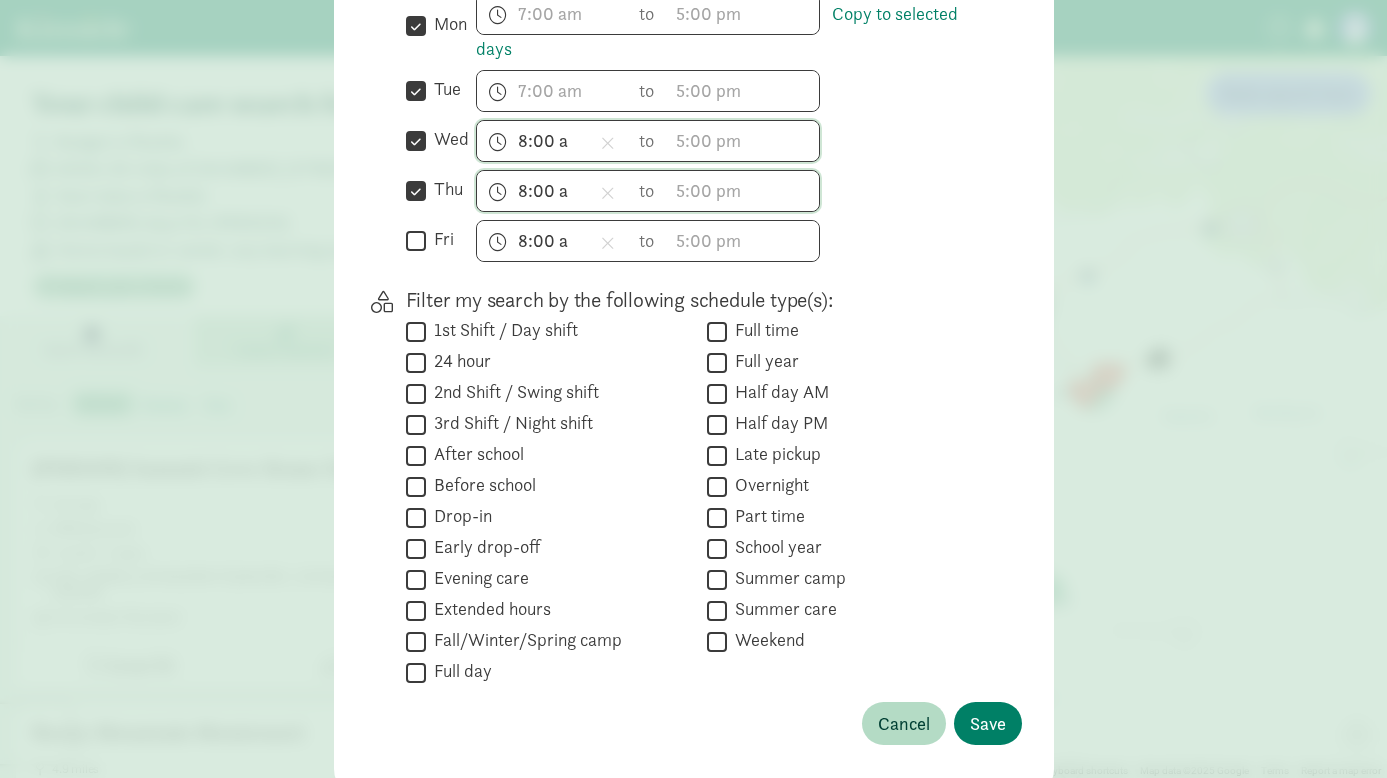 scroll, scrollTop: 611, scrollLeft: 0, axis: vertical 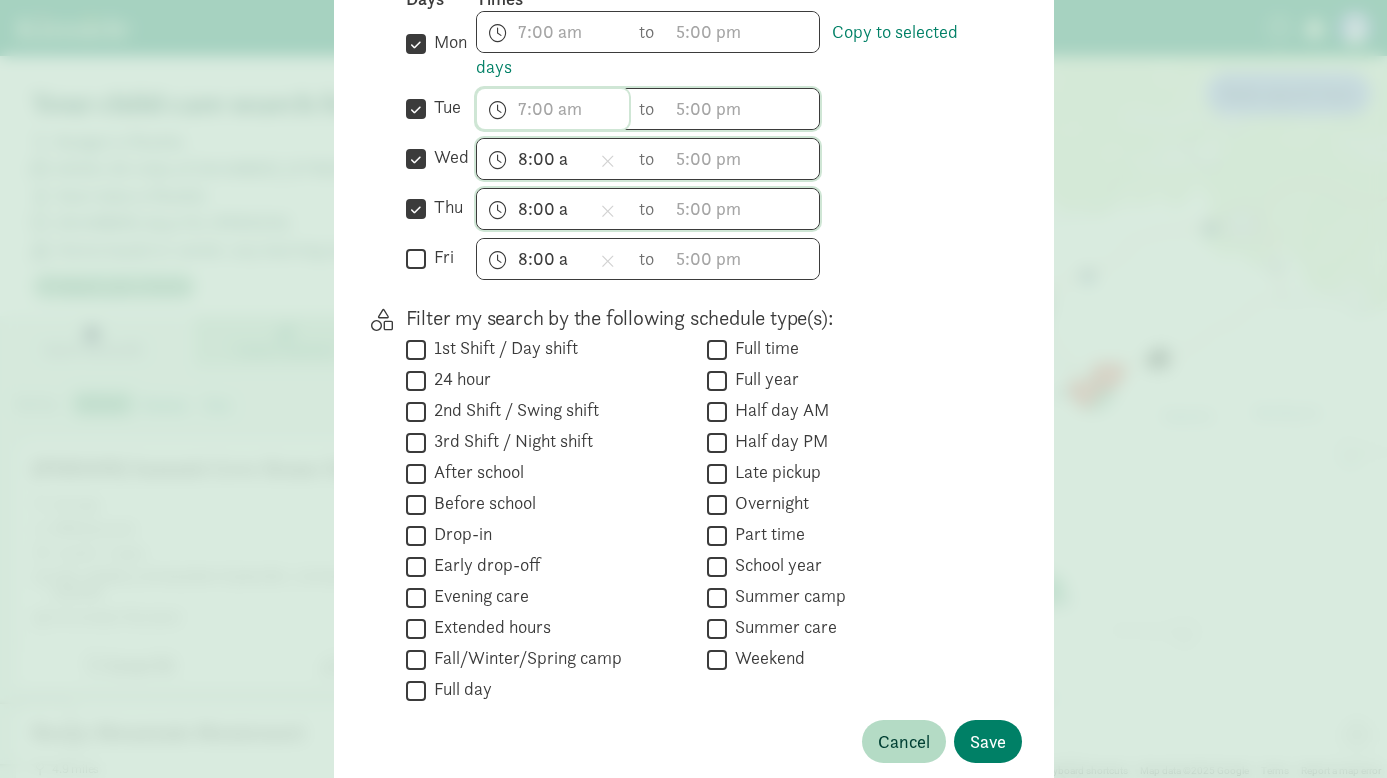 click on "h 12 1 2 3 4 5 6 7 8 9 10 11 mm 00 15 30 45 a am pm" at bounding box center [553, 109] 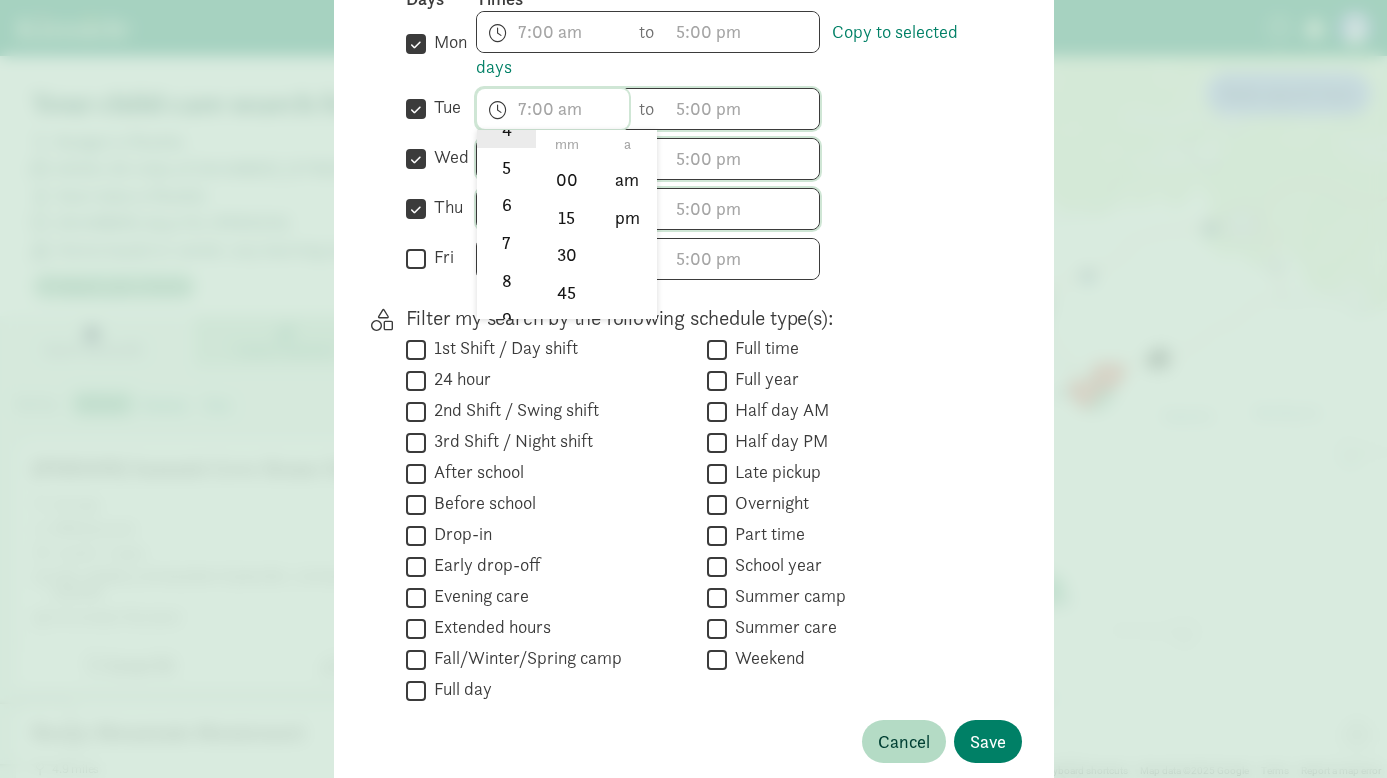scroll, scrollTop: 202, scrollLeft: 0, axis: vertical 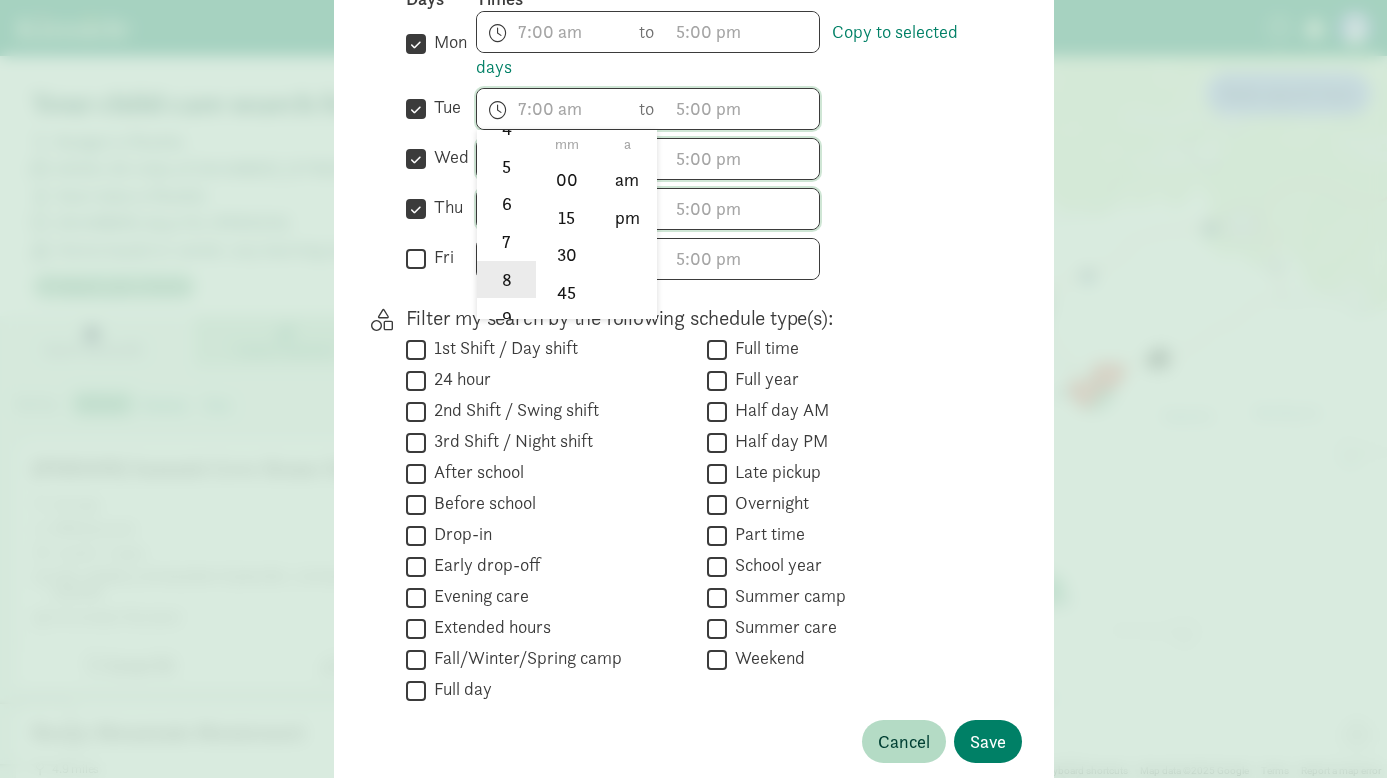 click on "8" 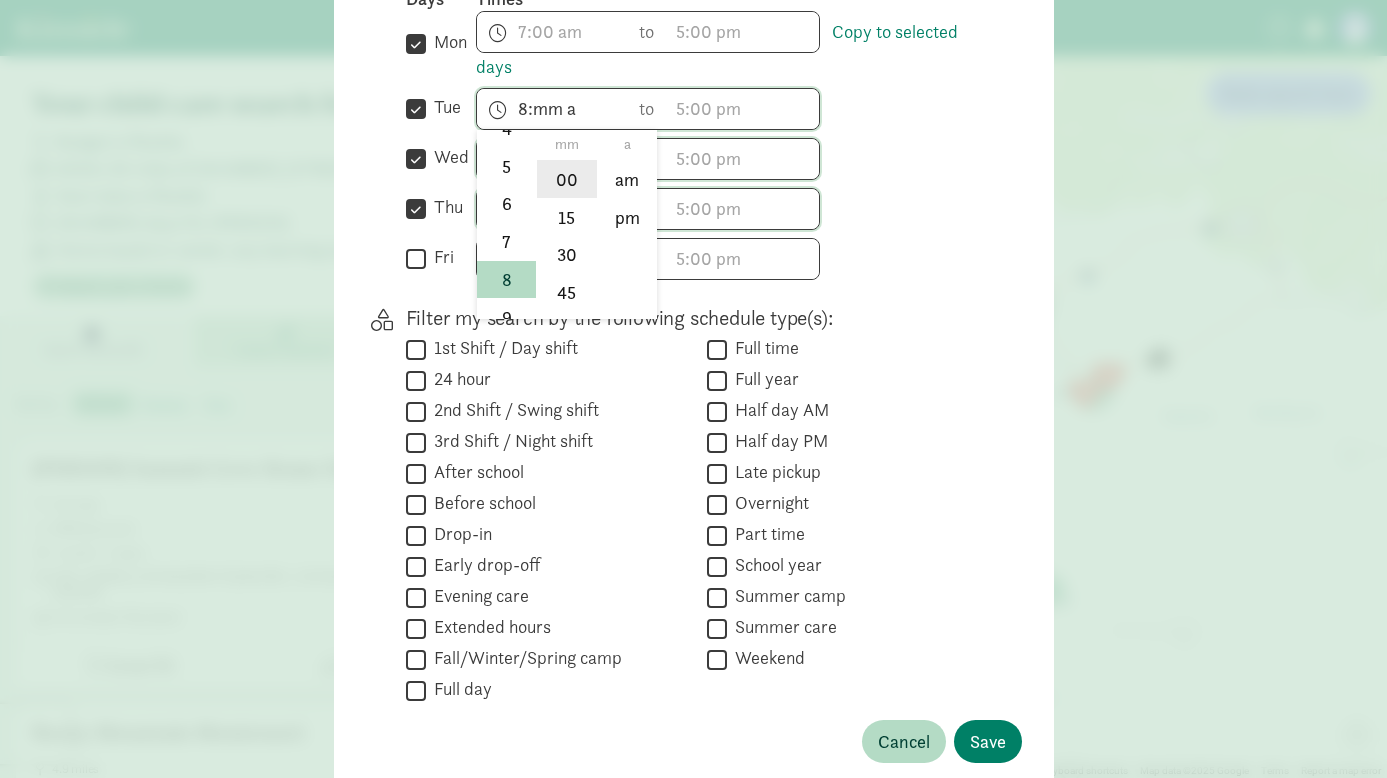 click on "00" 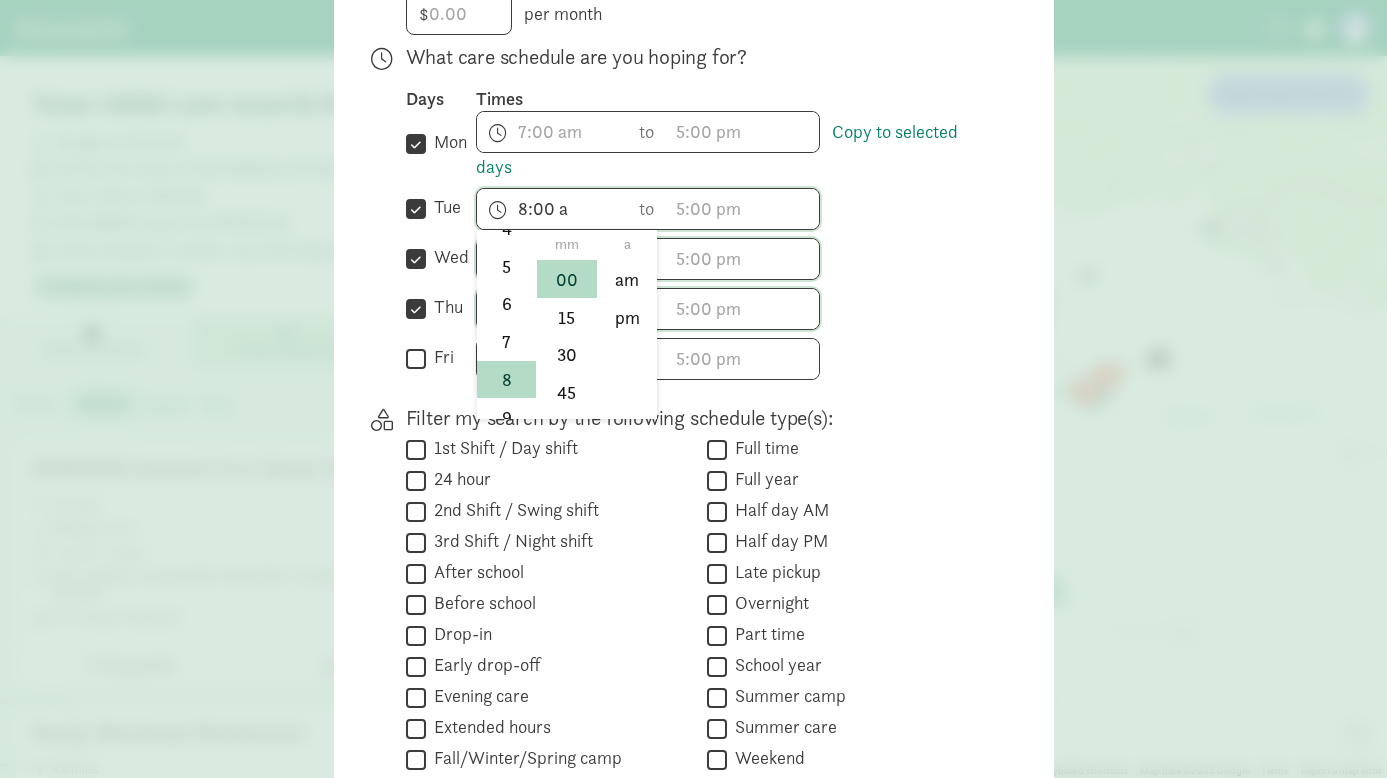 scroll, scrollTop: 500, scrollLeft: 0, axis: vertical 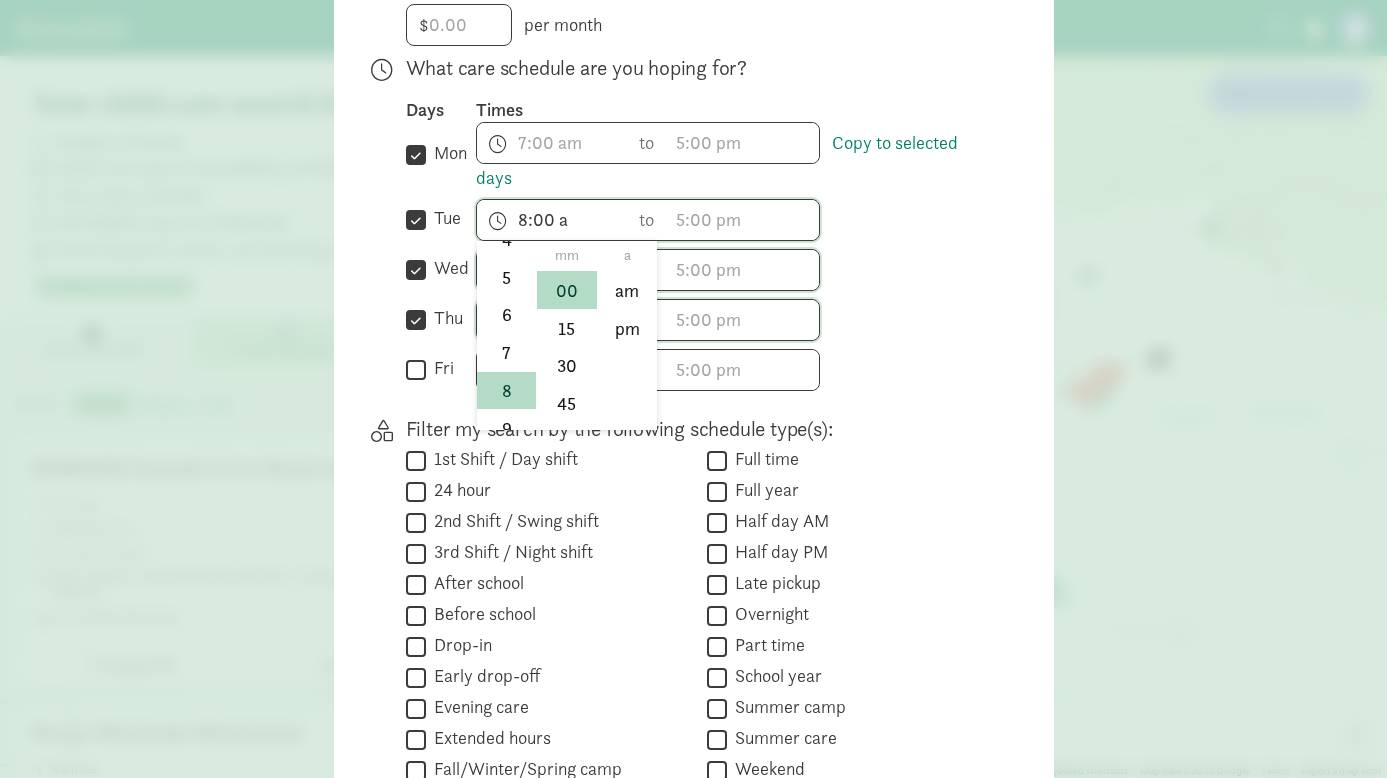 click at bounding box center (693, -111) 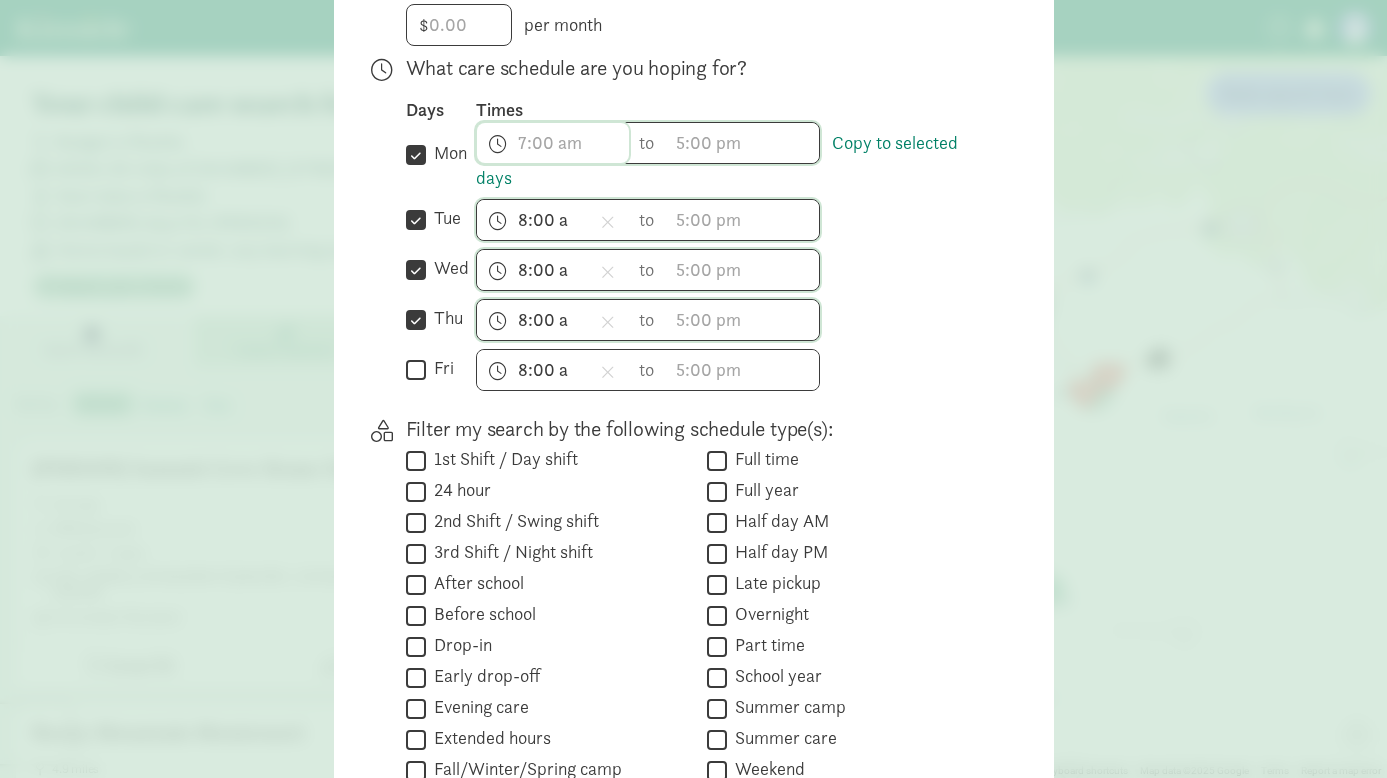 click on "h 12 1 2 3 4 5 6 7 8 9 10 11 mm 00 15 30 45 a am pm" at bounding box center (553, 143) 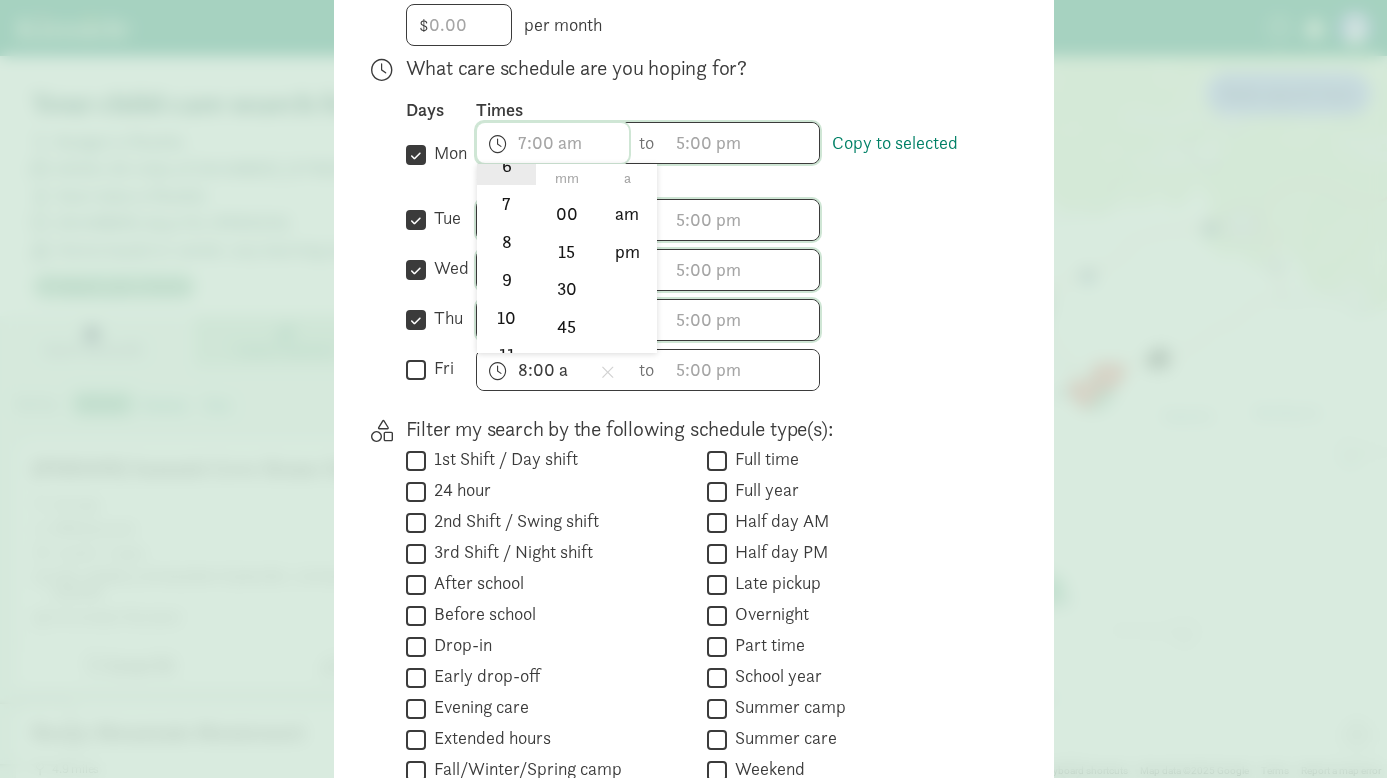 scroll, scrollTop: 275, scrollLeft: 0, axis: vertical 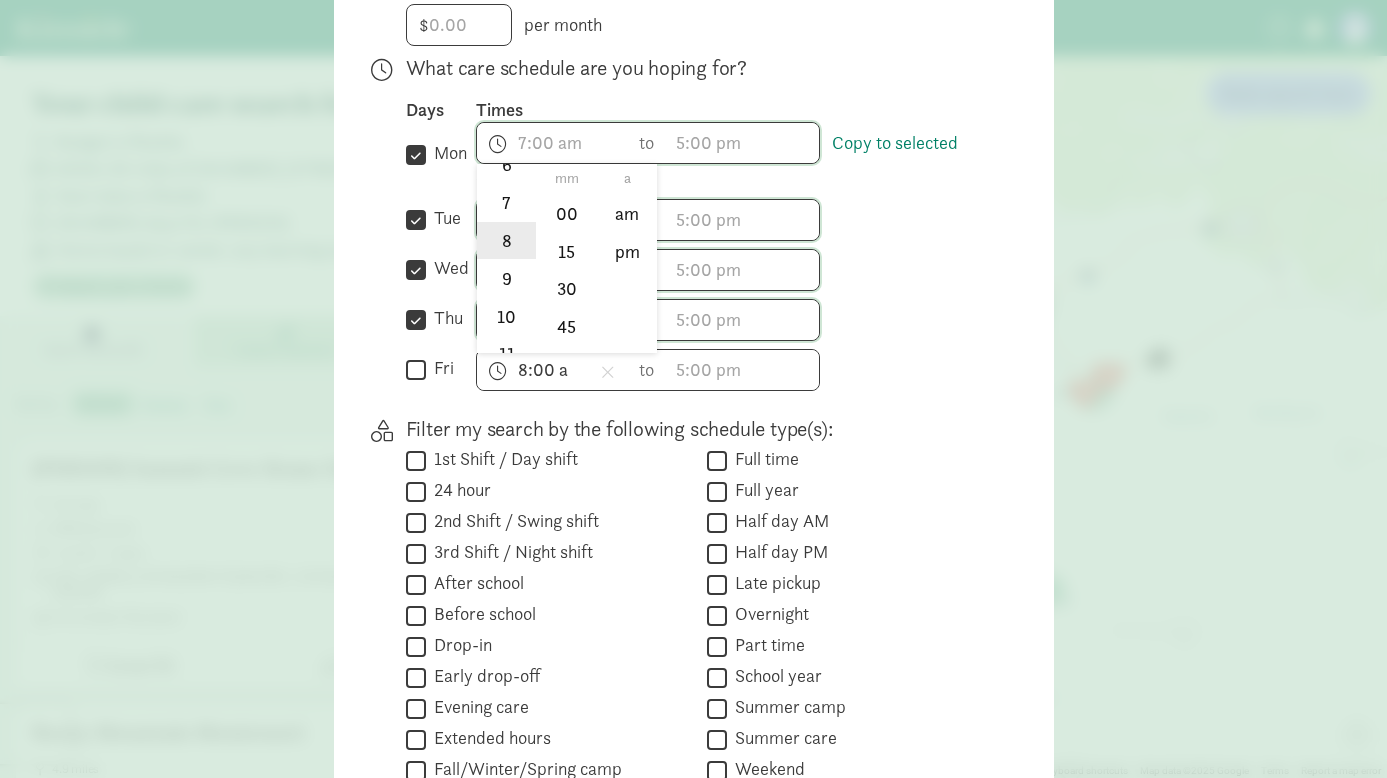 click on "8" 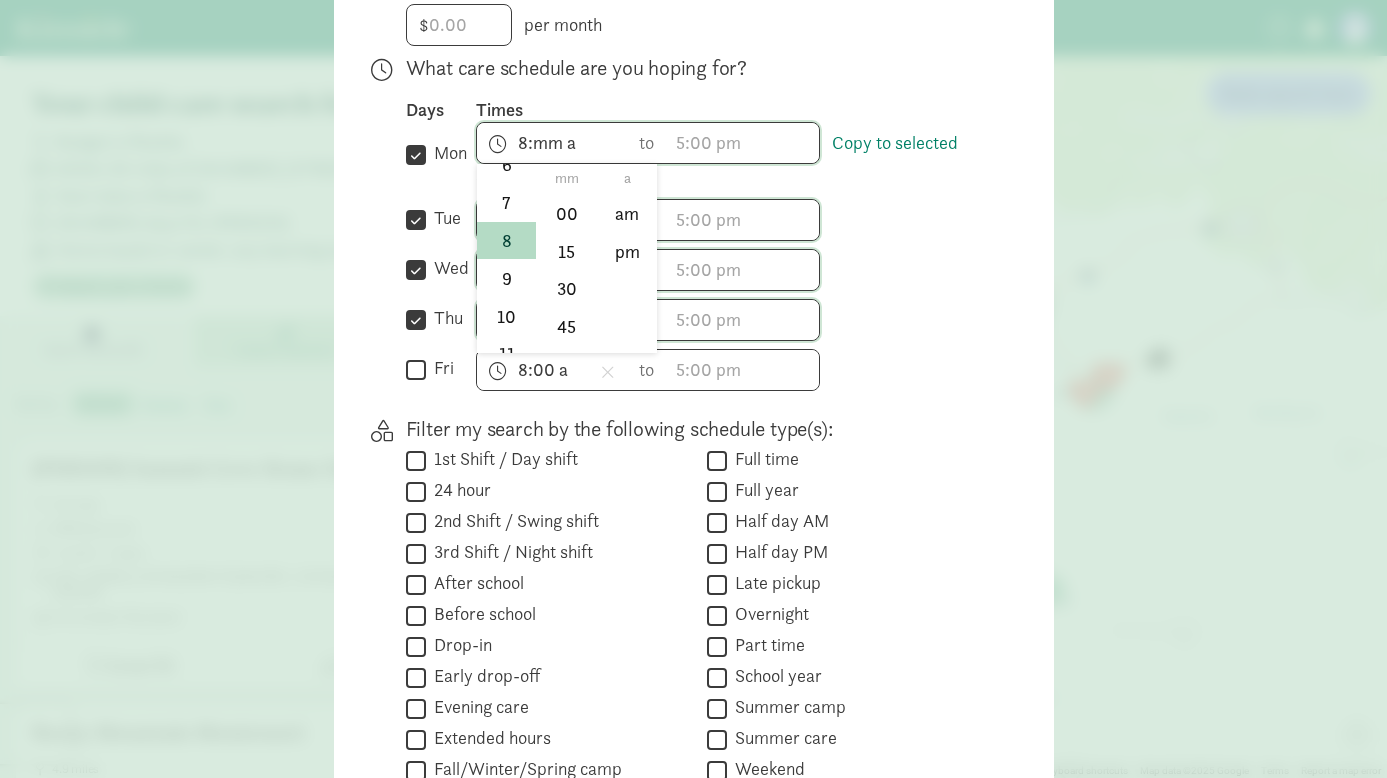 click at bounding box center [693, -111] 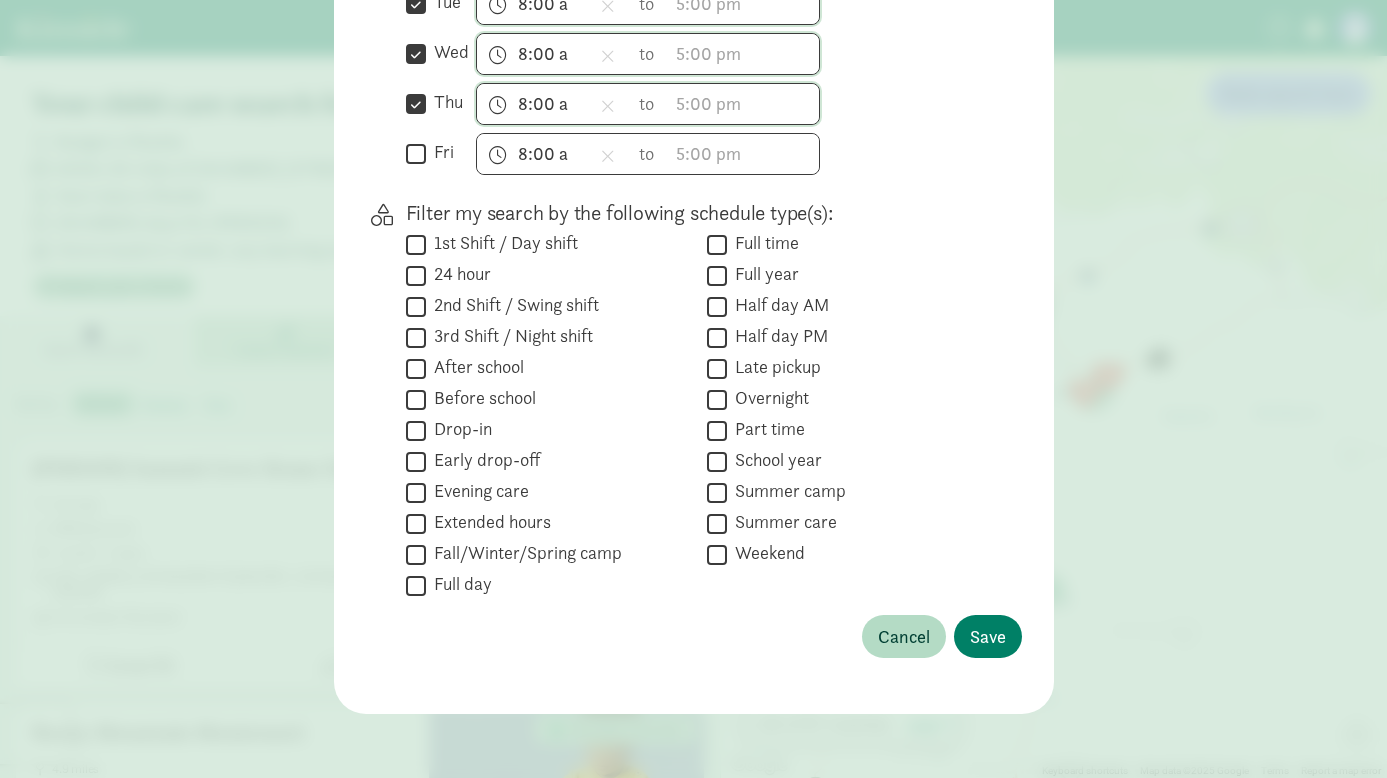 scroll, scrollTop: 720, scrollLeft: 0, axis: vertical 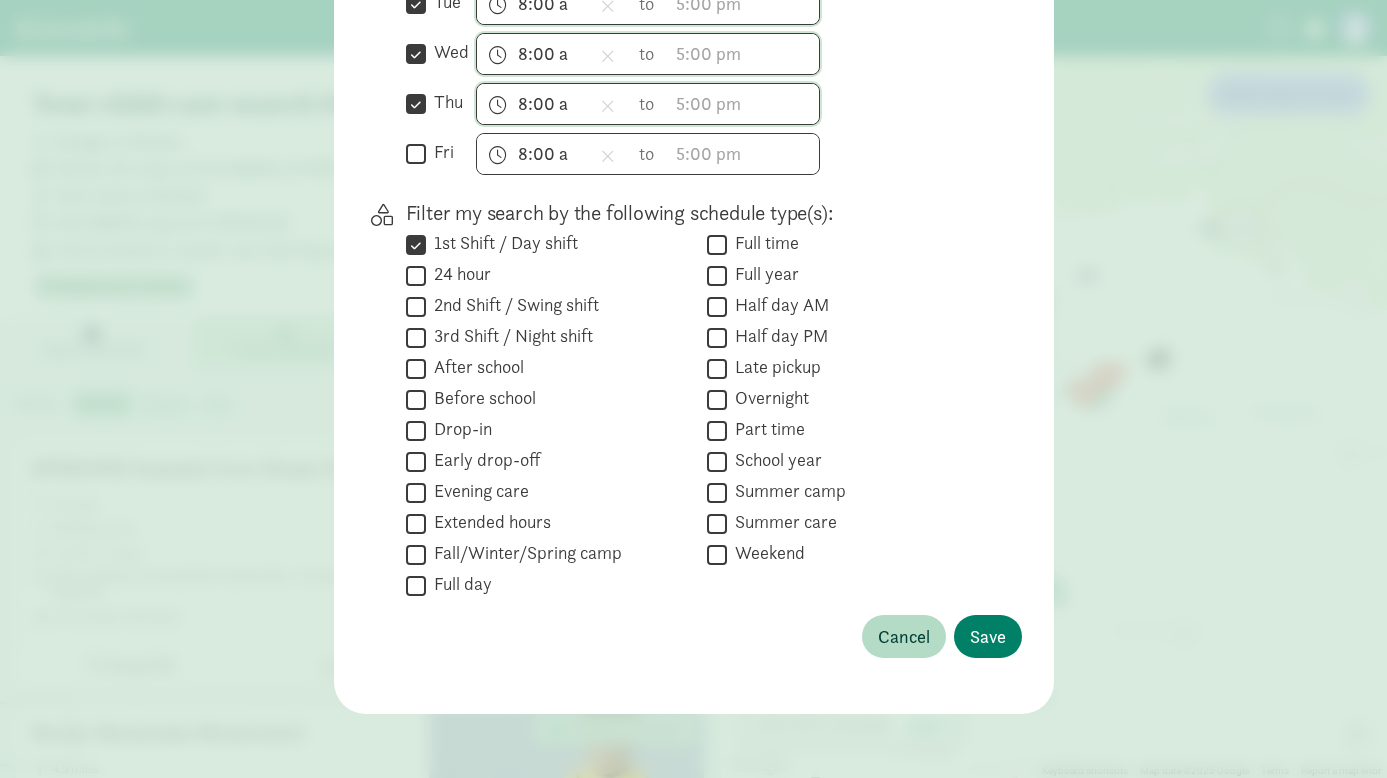 click on "Before school" at bounding box center (416, 399) 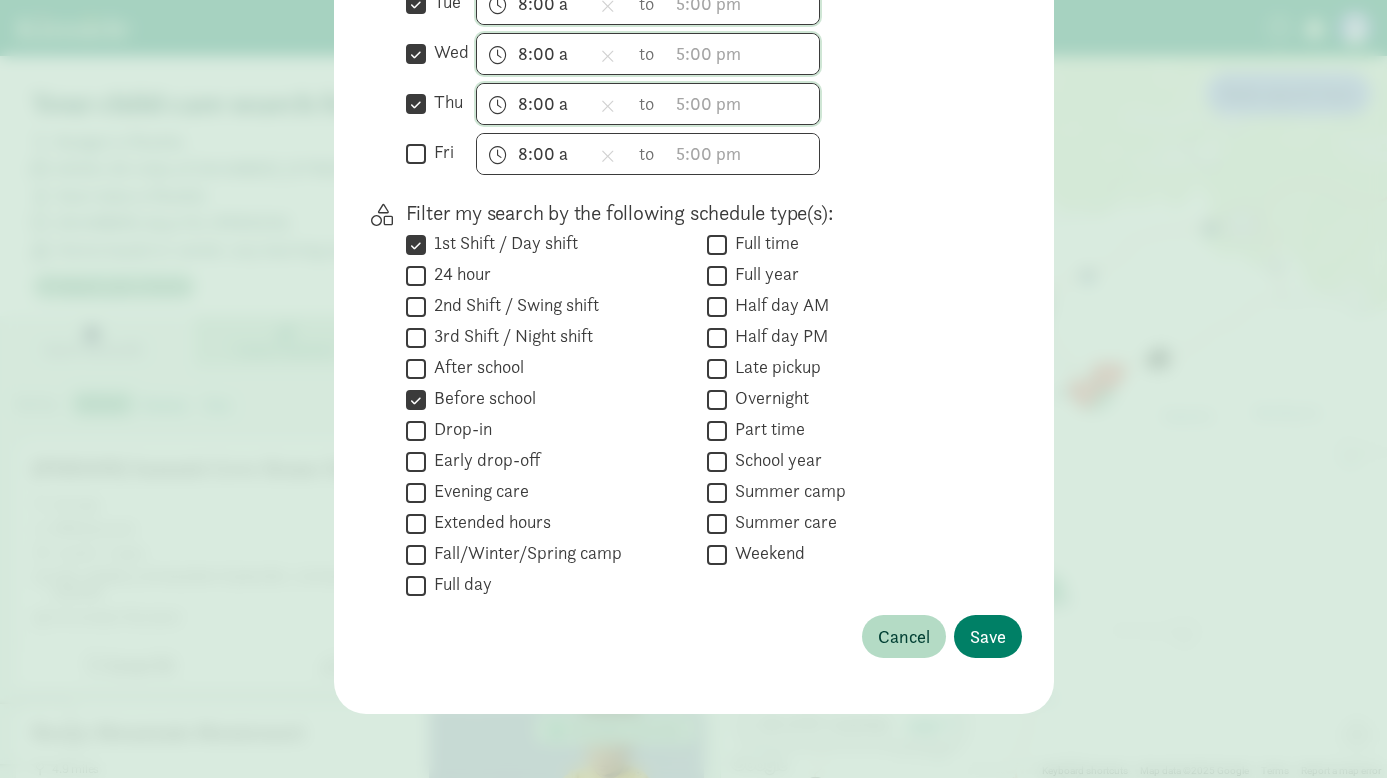 click on "Early drop-off" at bounding box center (416, 461) 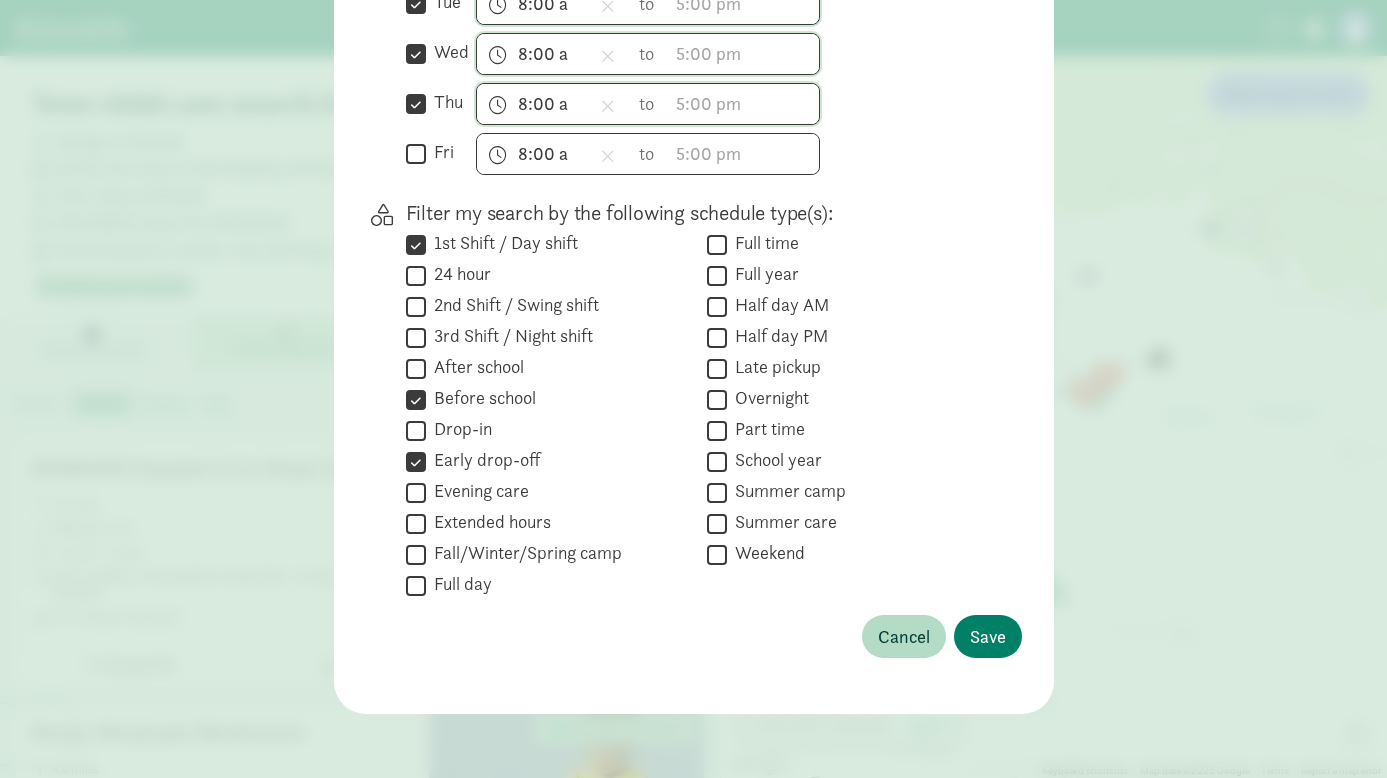 click on "Full day" at bounding box center [416, 585] 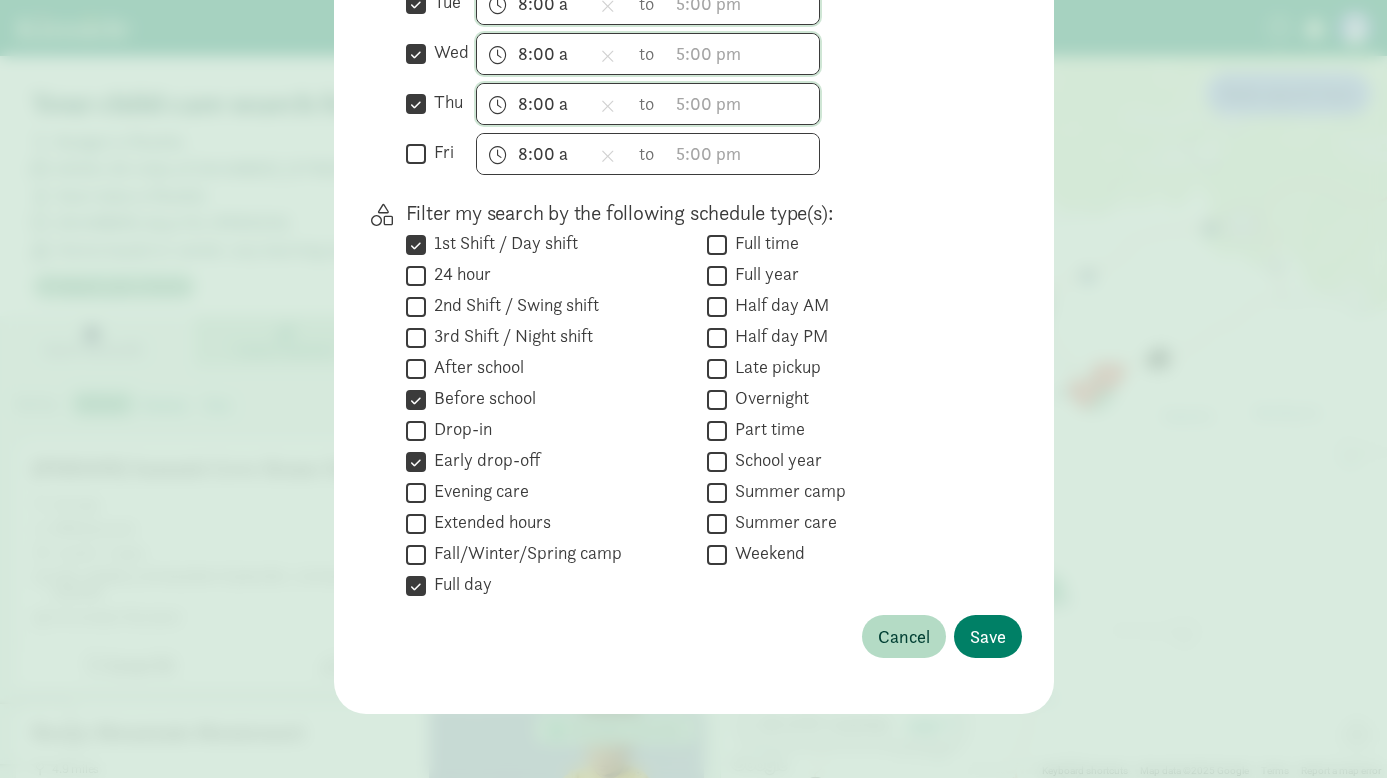 click on "Full time" at bounding box center [717, 244] 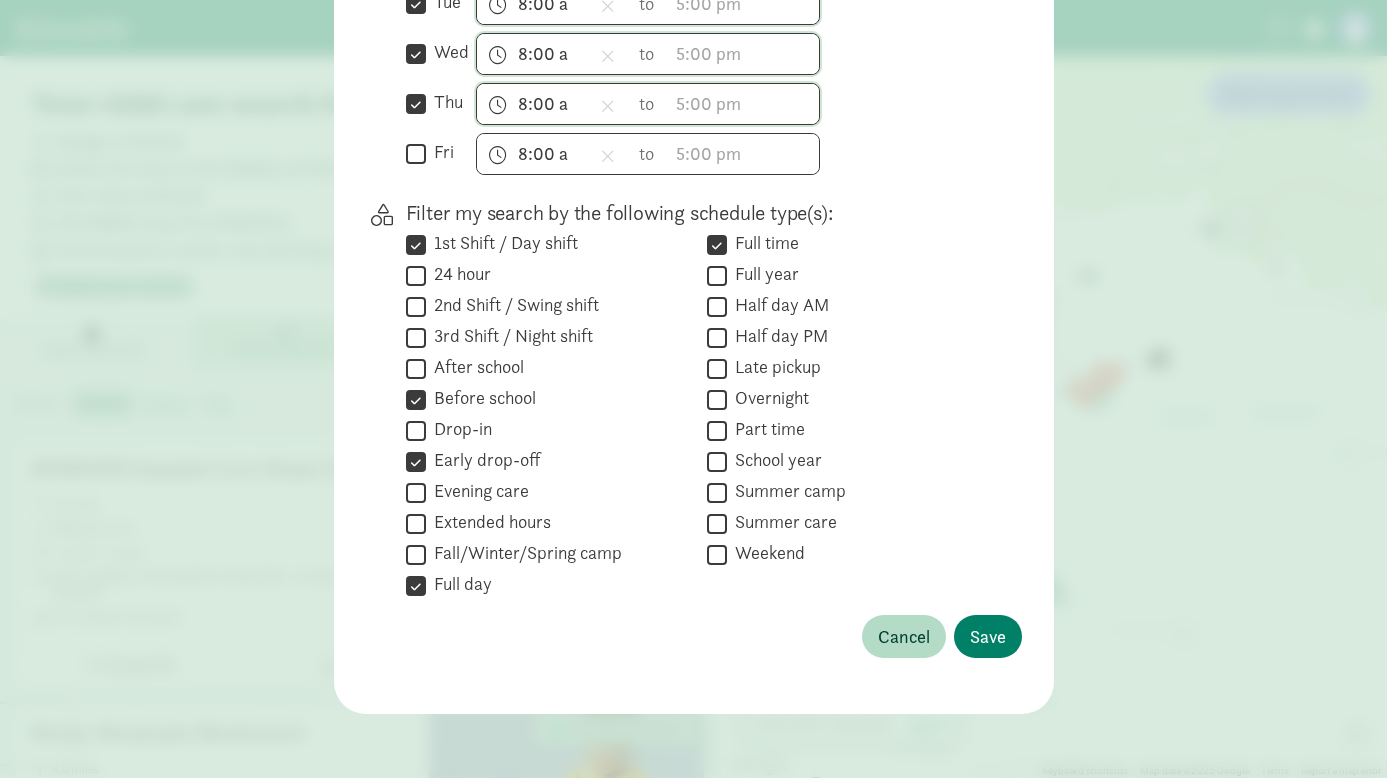 click on "Full year" at bounding box center (717, 275) 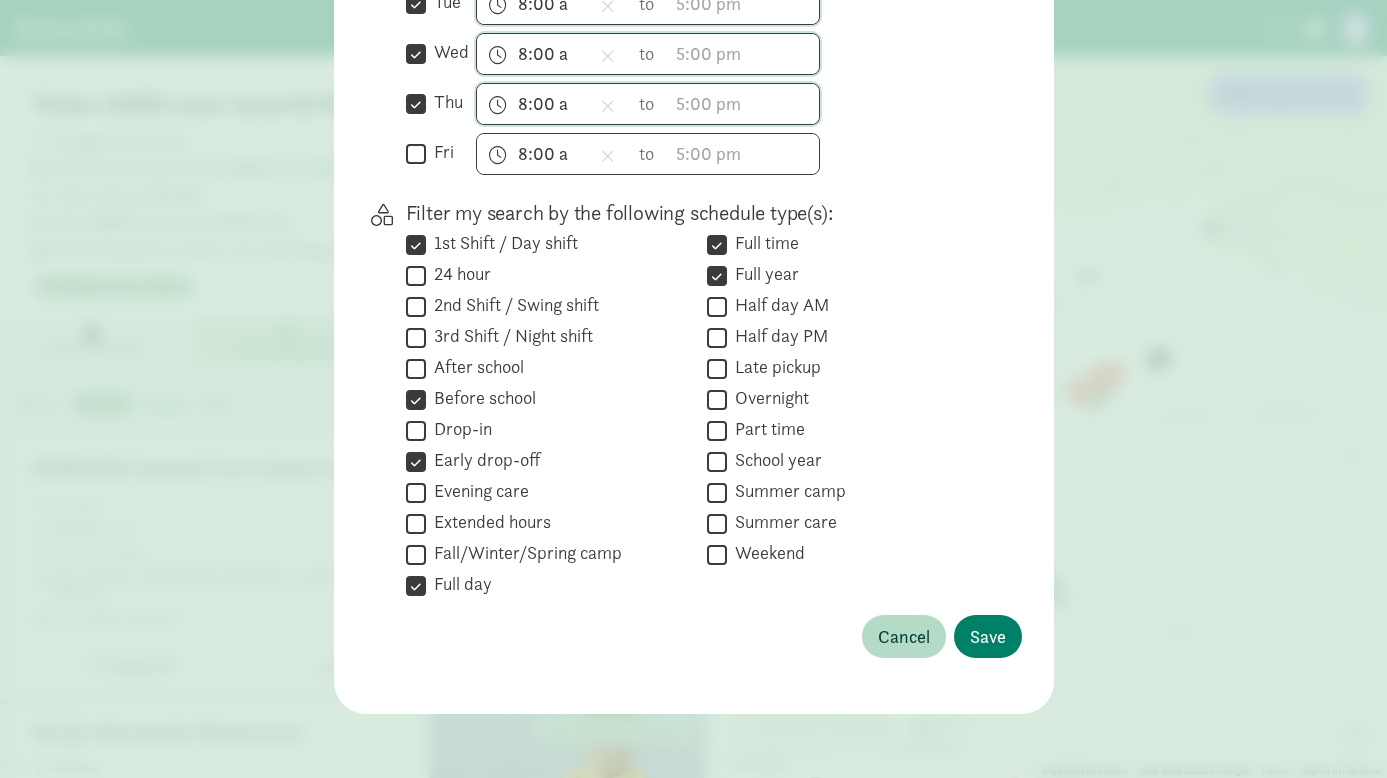 click on "Half day AM" at bounding box center (717, 306) 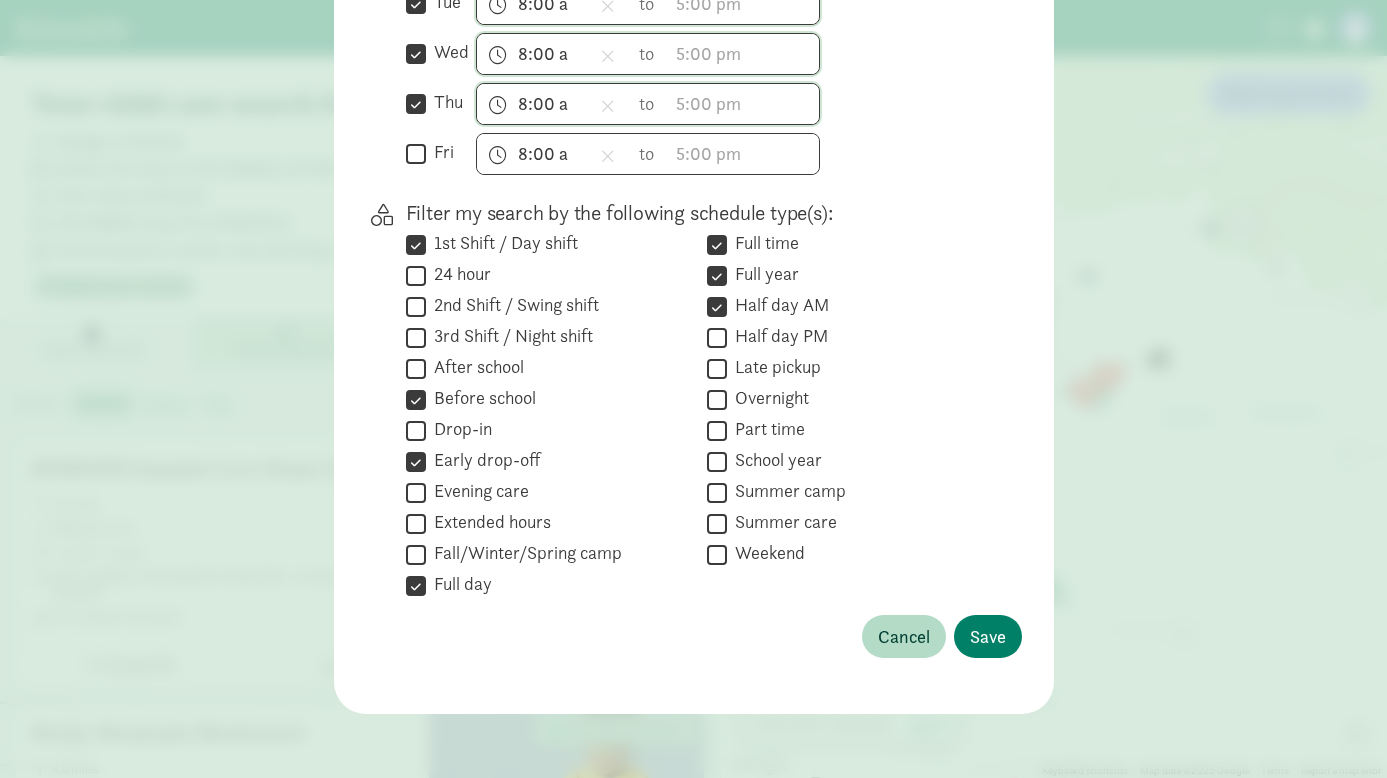 click on "Part time" at bounding box center [717, 430] 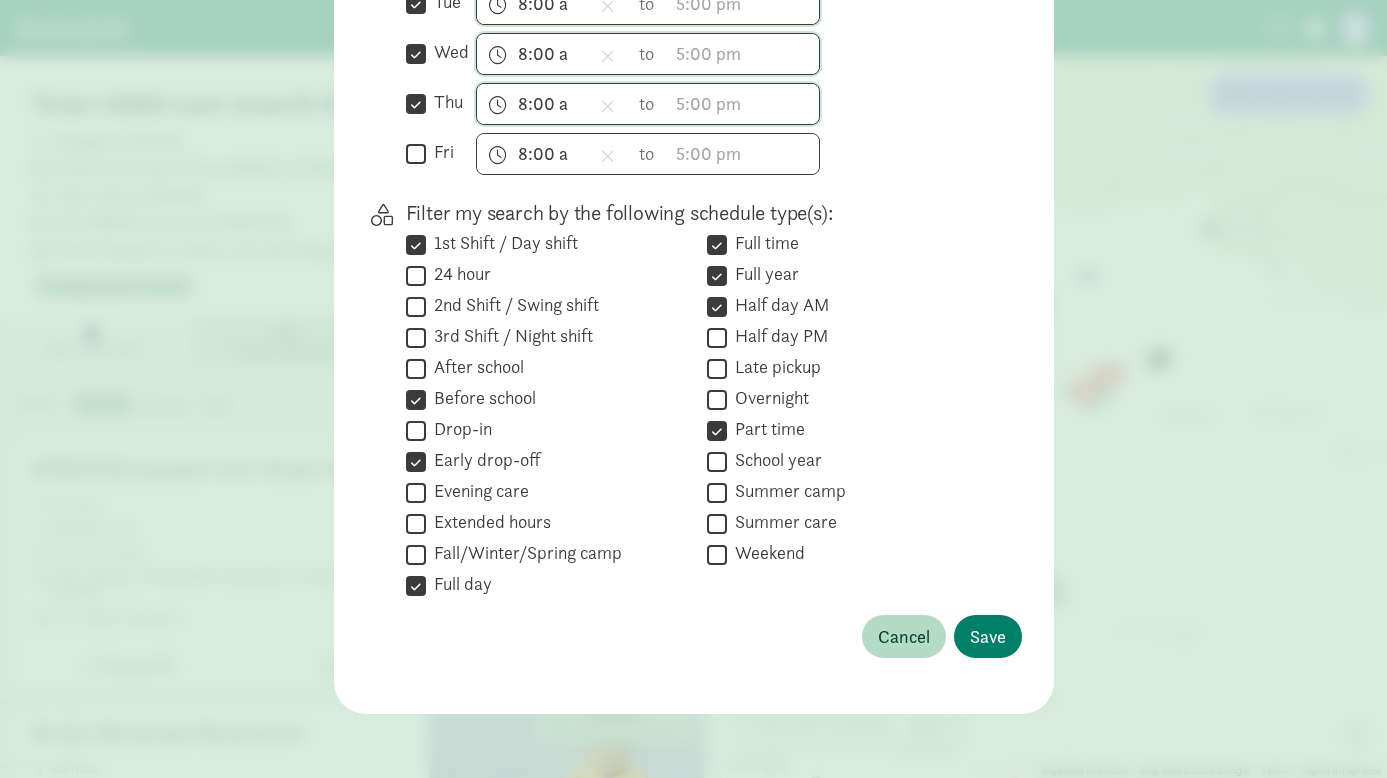 click on "School year" at bounding box center (717, 461) 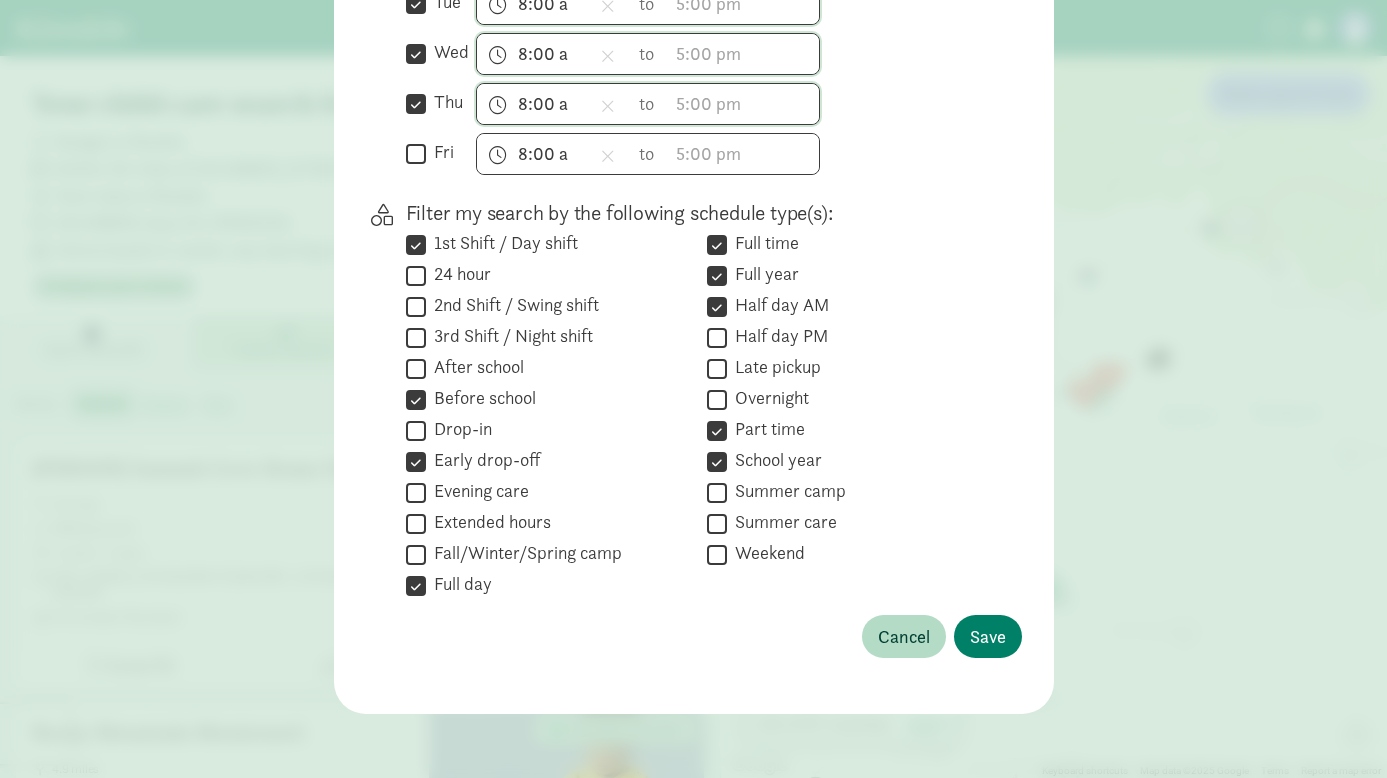 click on "Summer camp" at bounding box center [717, 492] 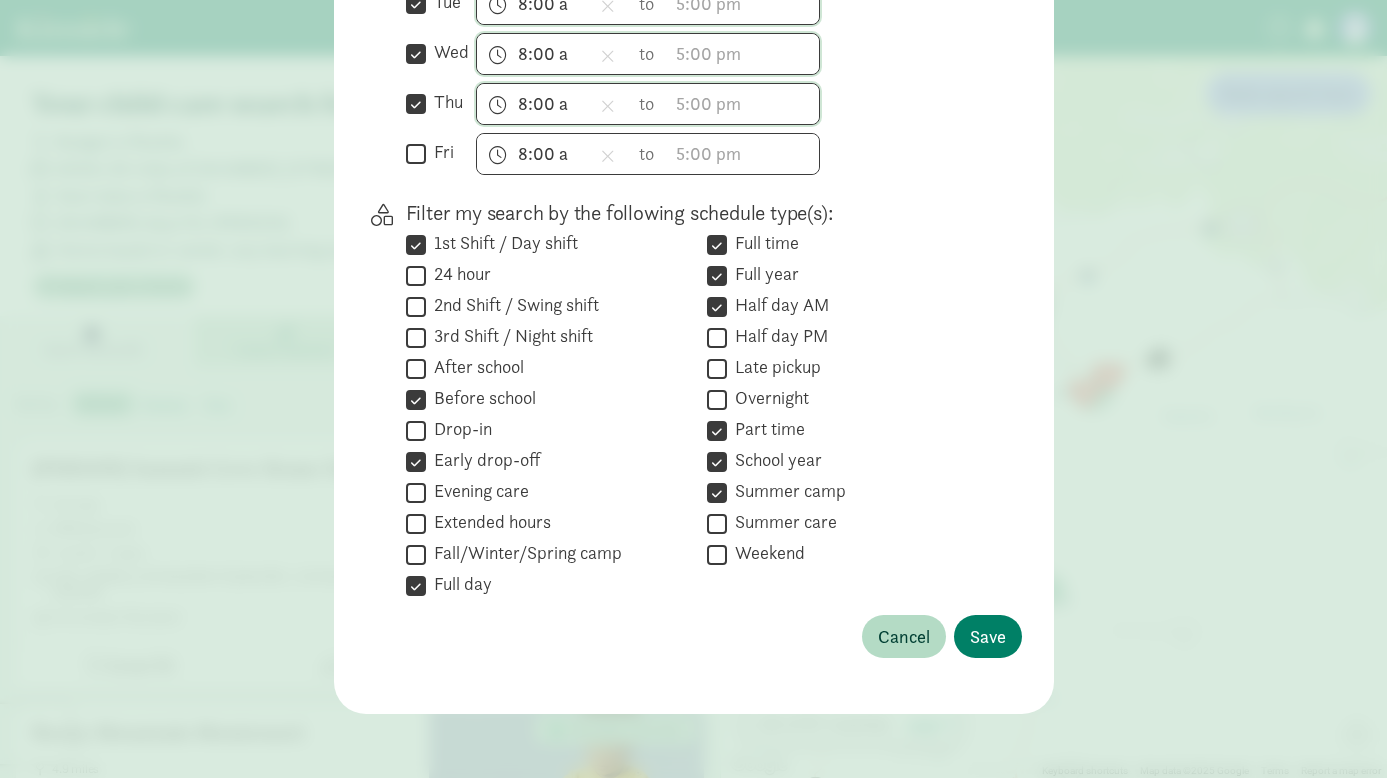 click on "Summer care" at bounding box center (717, 523) 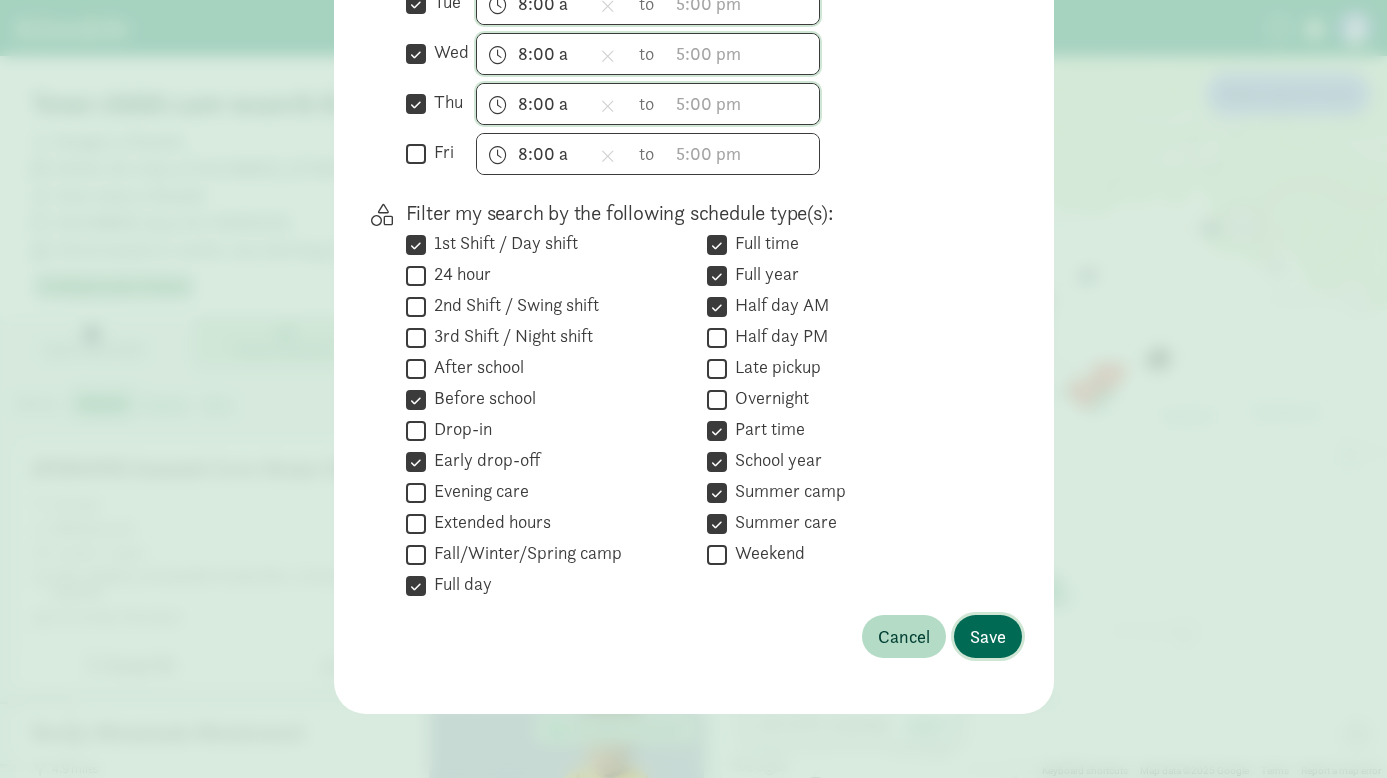 click on "Save" at bounding box center (988, 636) 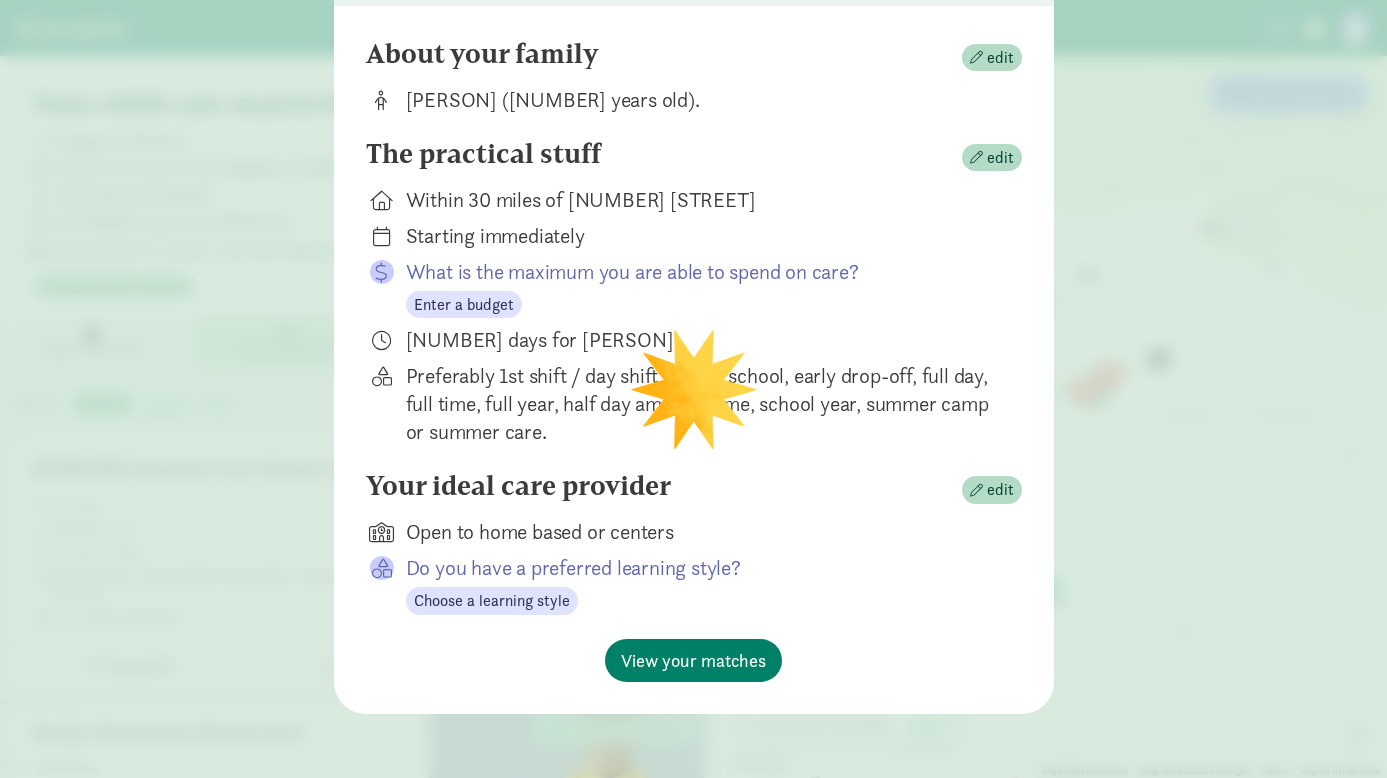 scroll, scrollTop: 183, scrollLeft: 0, axis: vertical 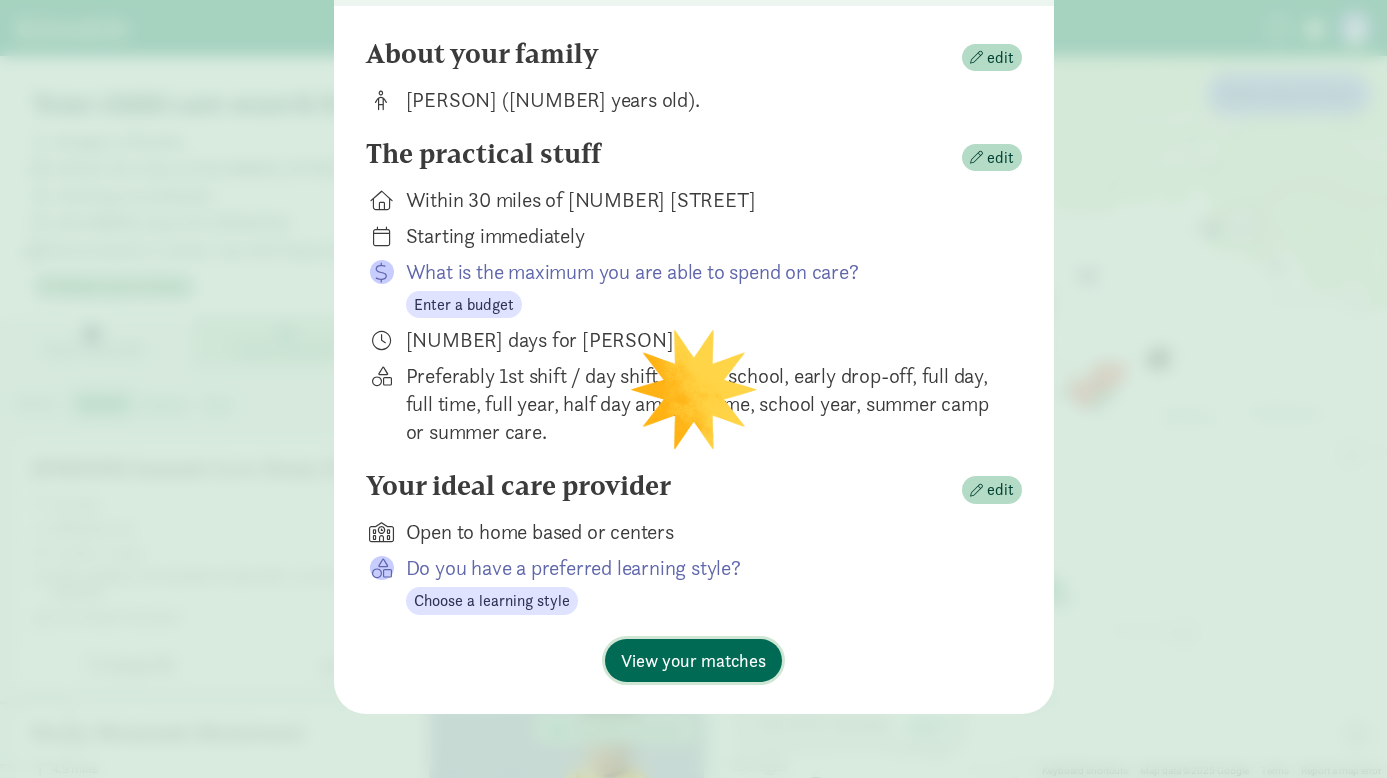click on "View your matches" at bounding box center [693, 660] 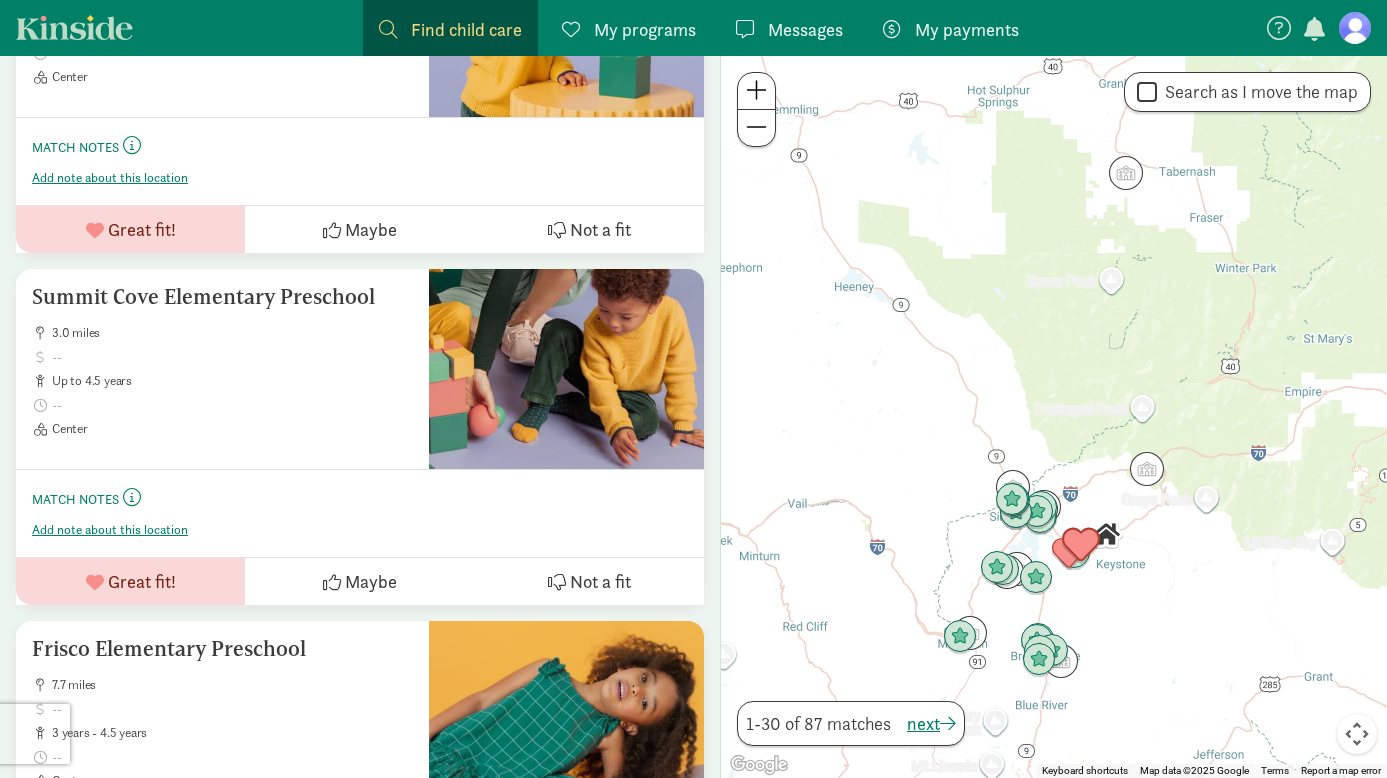 scroll, scrollTop: 6183, scrollLeft: 0, axis: vertical 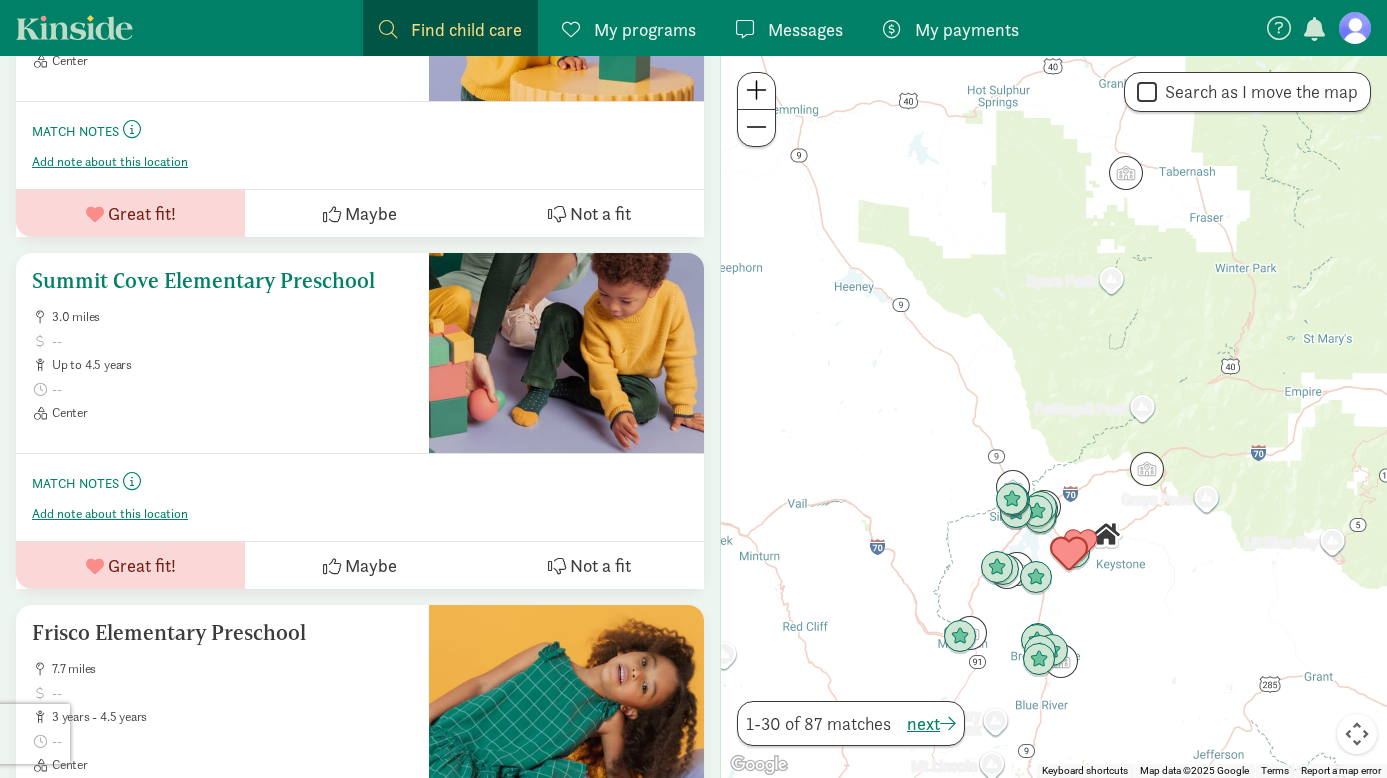 click on "Match Notes
This is your space to add notes about this provider like first
impression, tour experience, or intent to enroll." at bounding box center [360, 482] 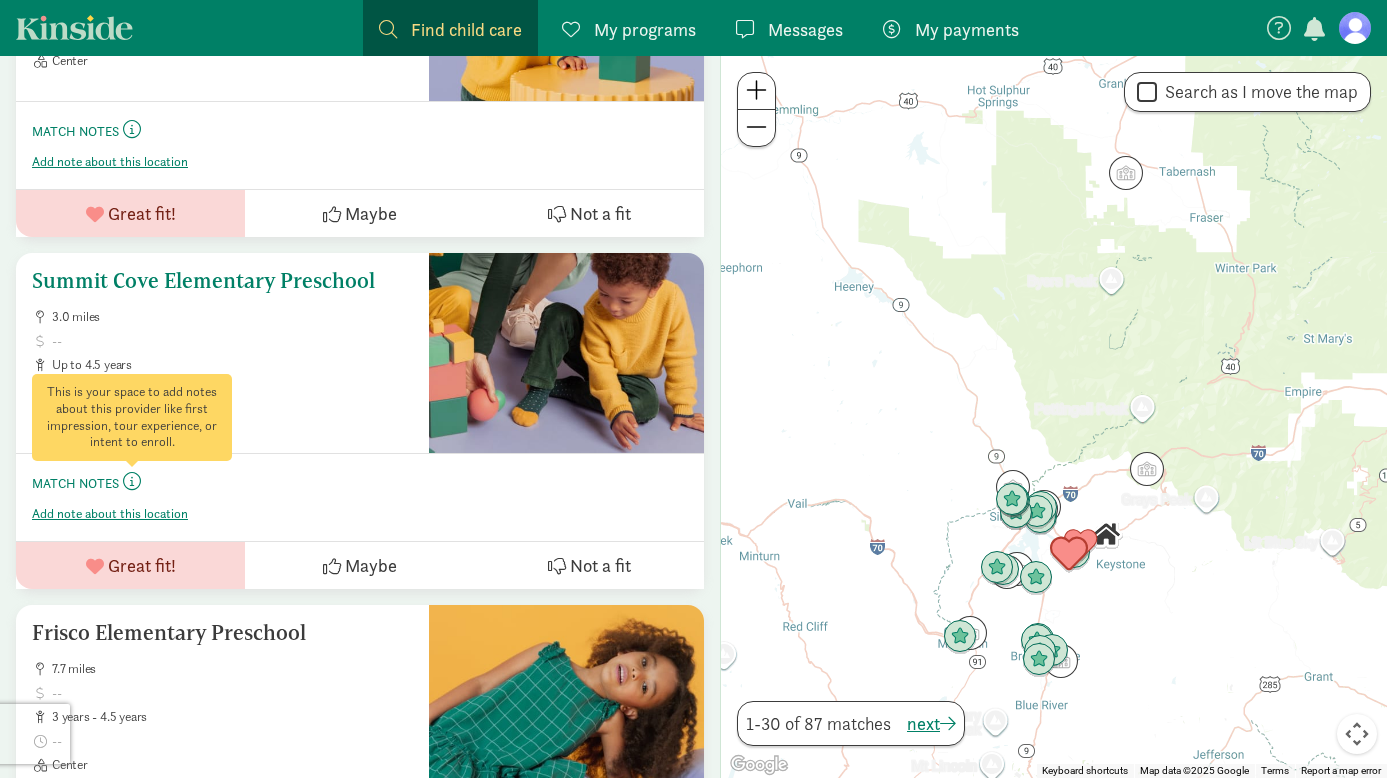 click 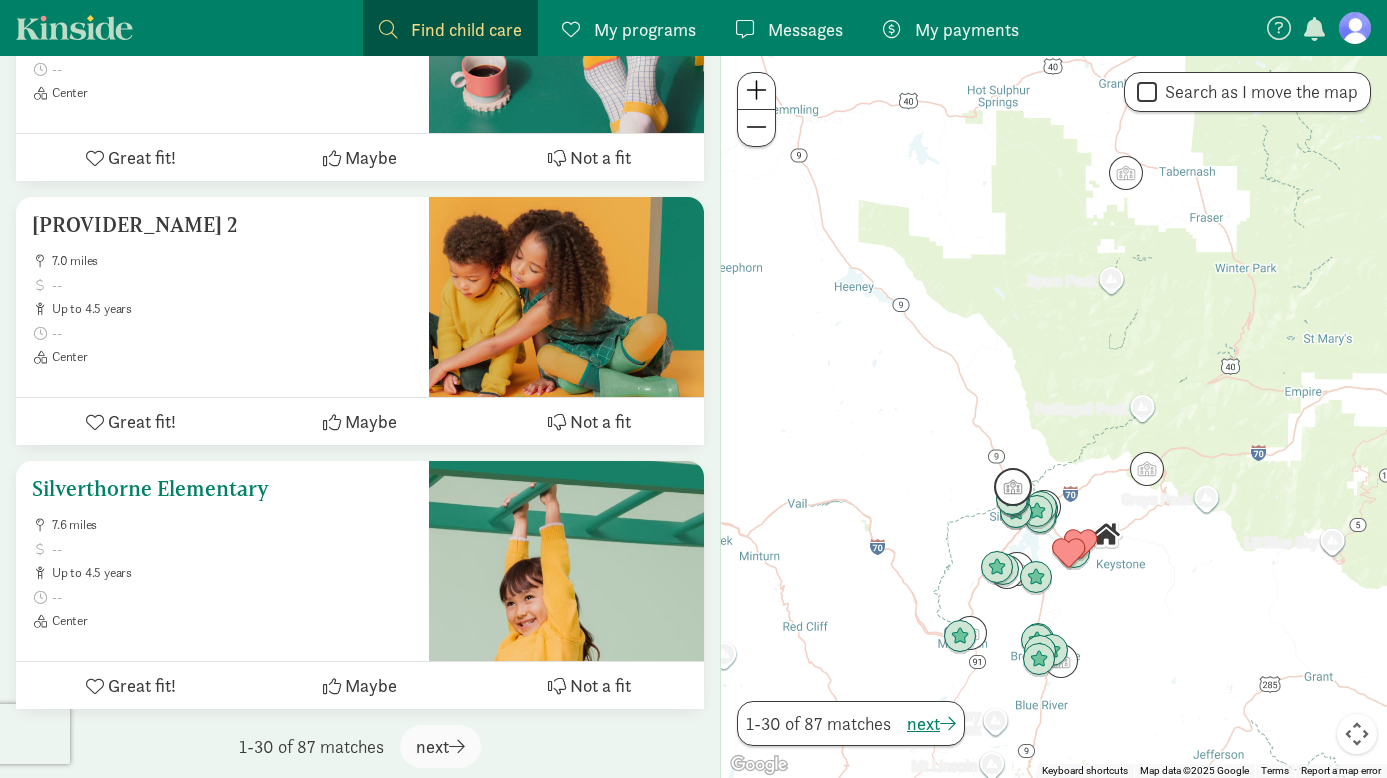 scroll, scrollTop: 7917, scrollLeft: 0, axis: vertical 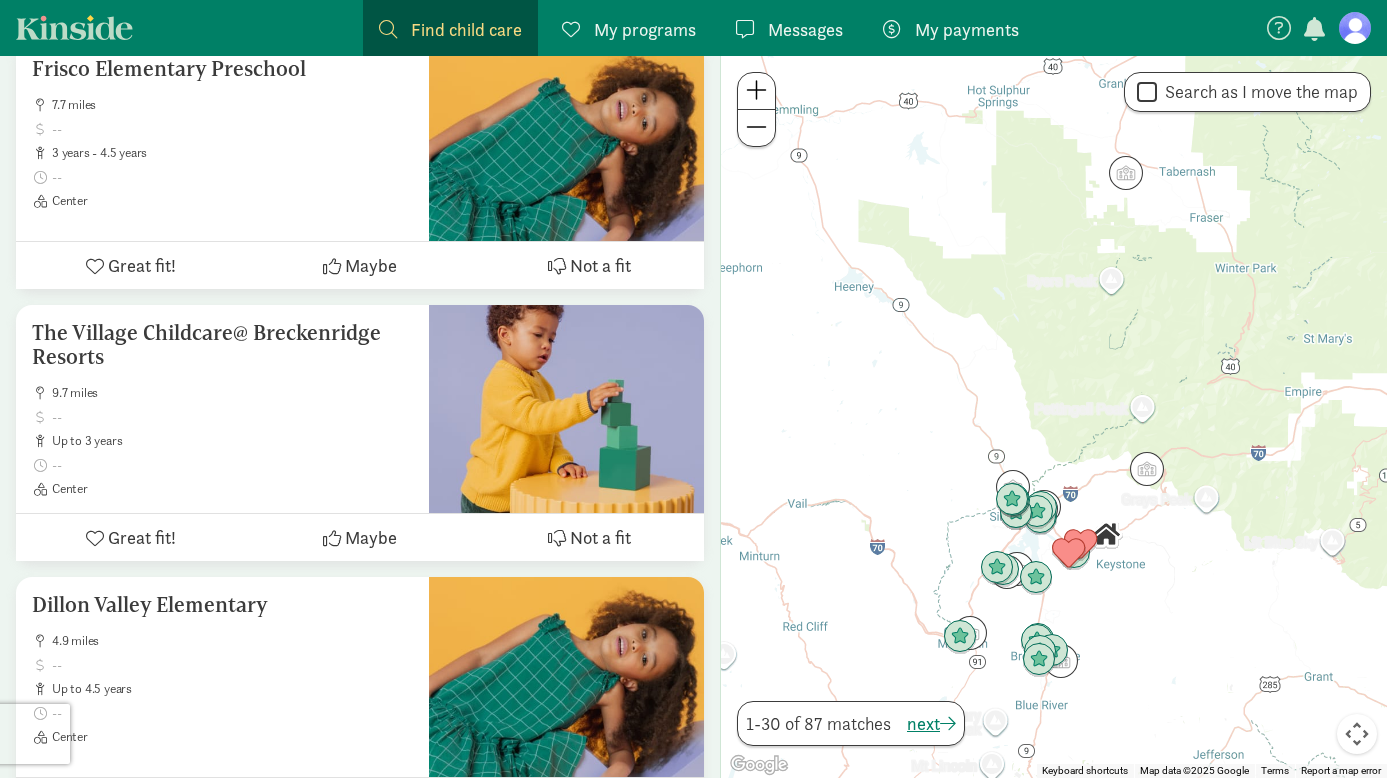 click on "My programs" at bounding box center (645, 29) 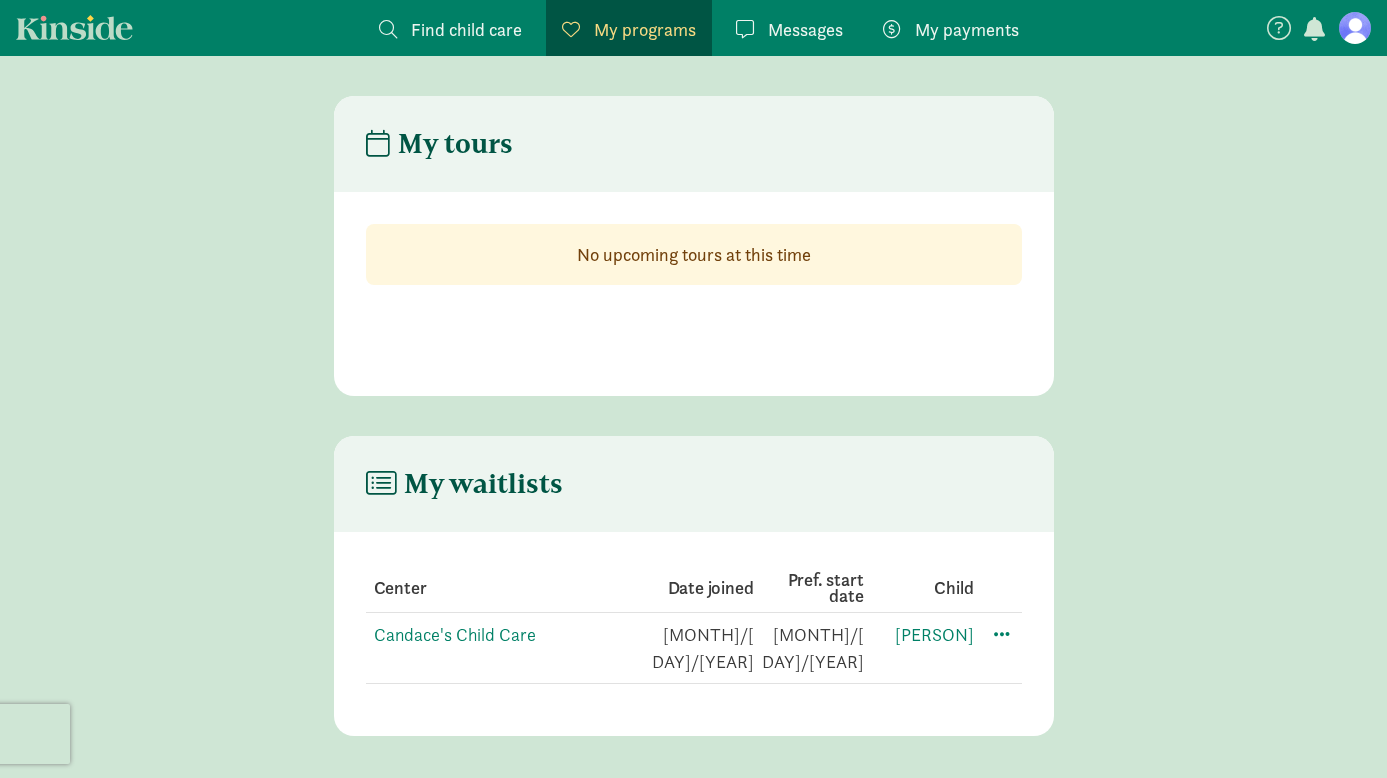 scroll, scrollTop: 0, scrollLeft: 0, axis: both 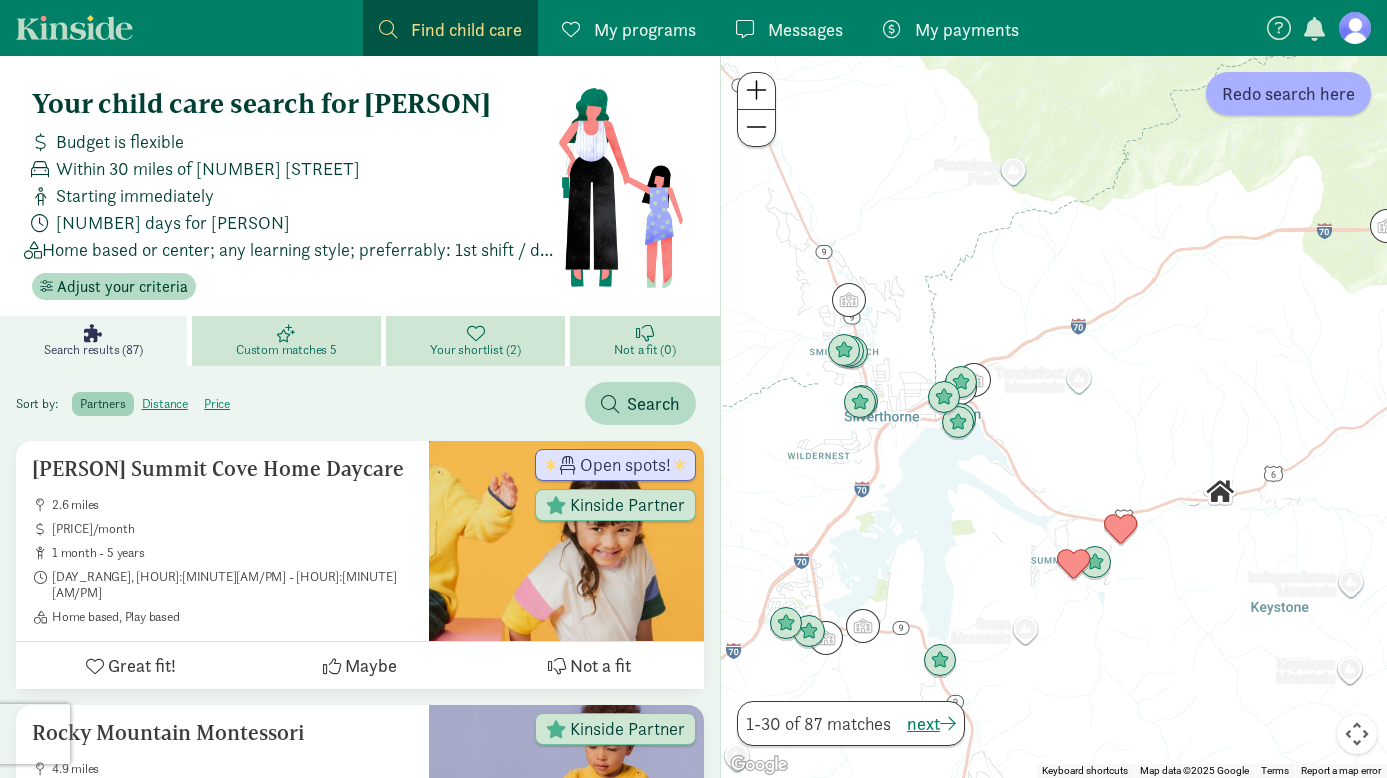 drag, startPoint x: 967, startPoint y: 590, endPoint x: 988, endPoint y: 478, distance: 113.951744 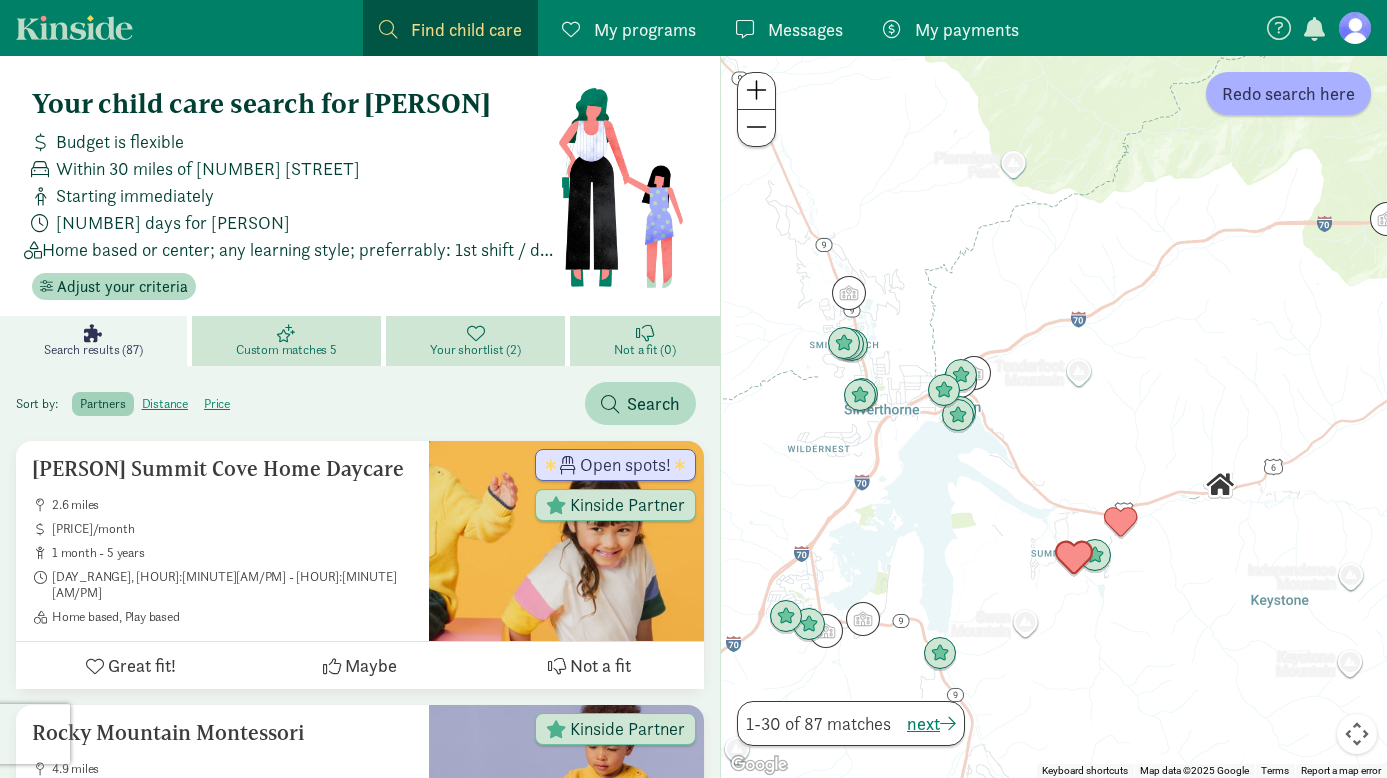 click at bounding box center (1074, 558) 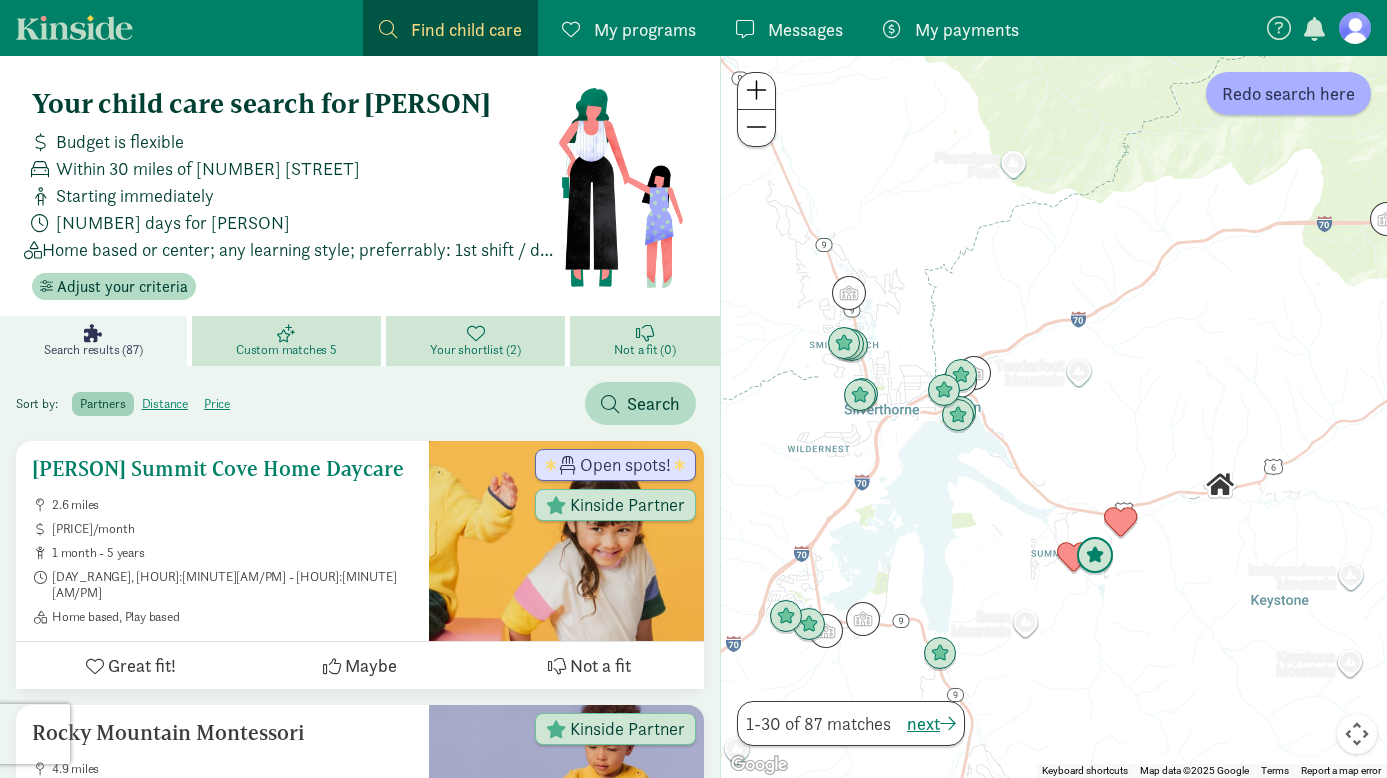 click on "Heidi Phillips Summit Cove Home Daycare" at bounding box center [222, 469] 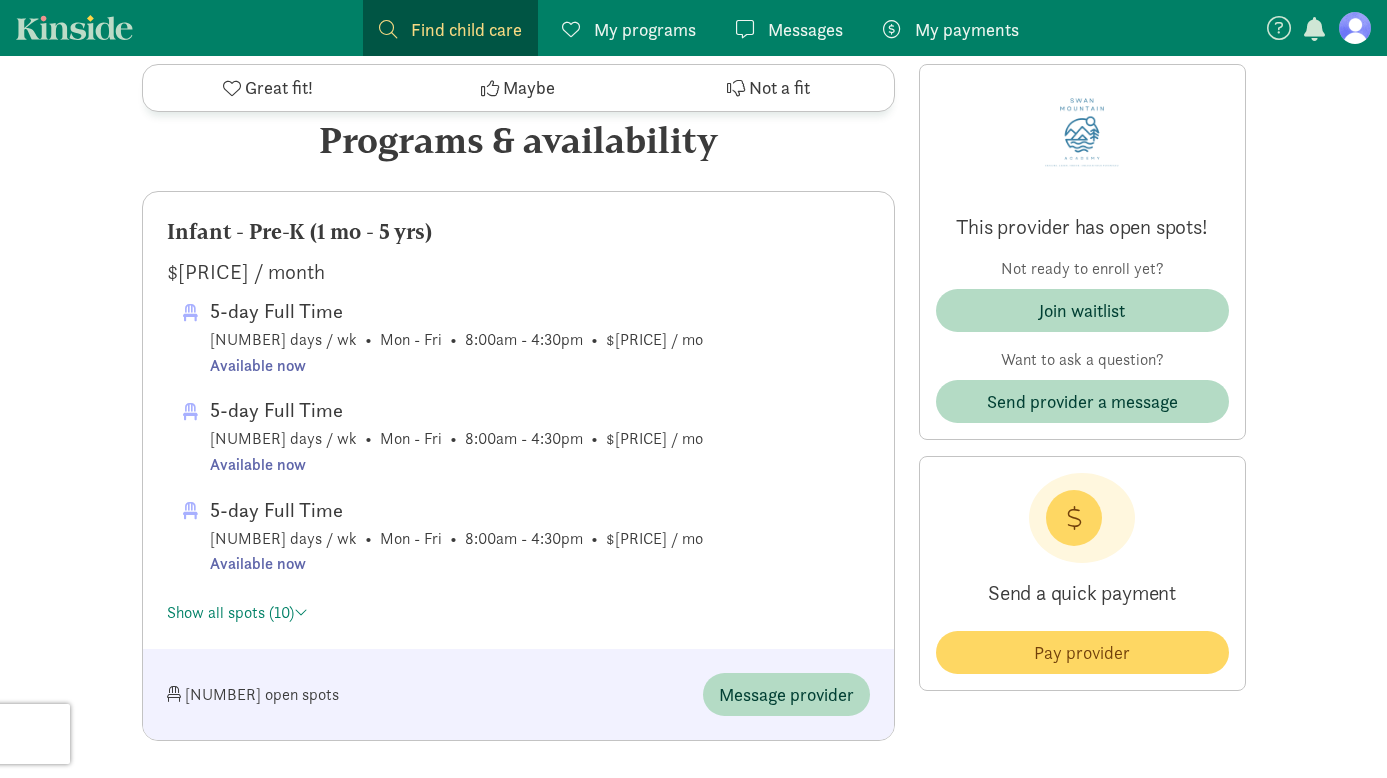 scroll, scrollTop: 926, scrollLeft: 0, axis: vertical 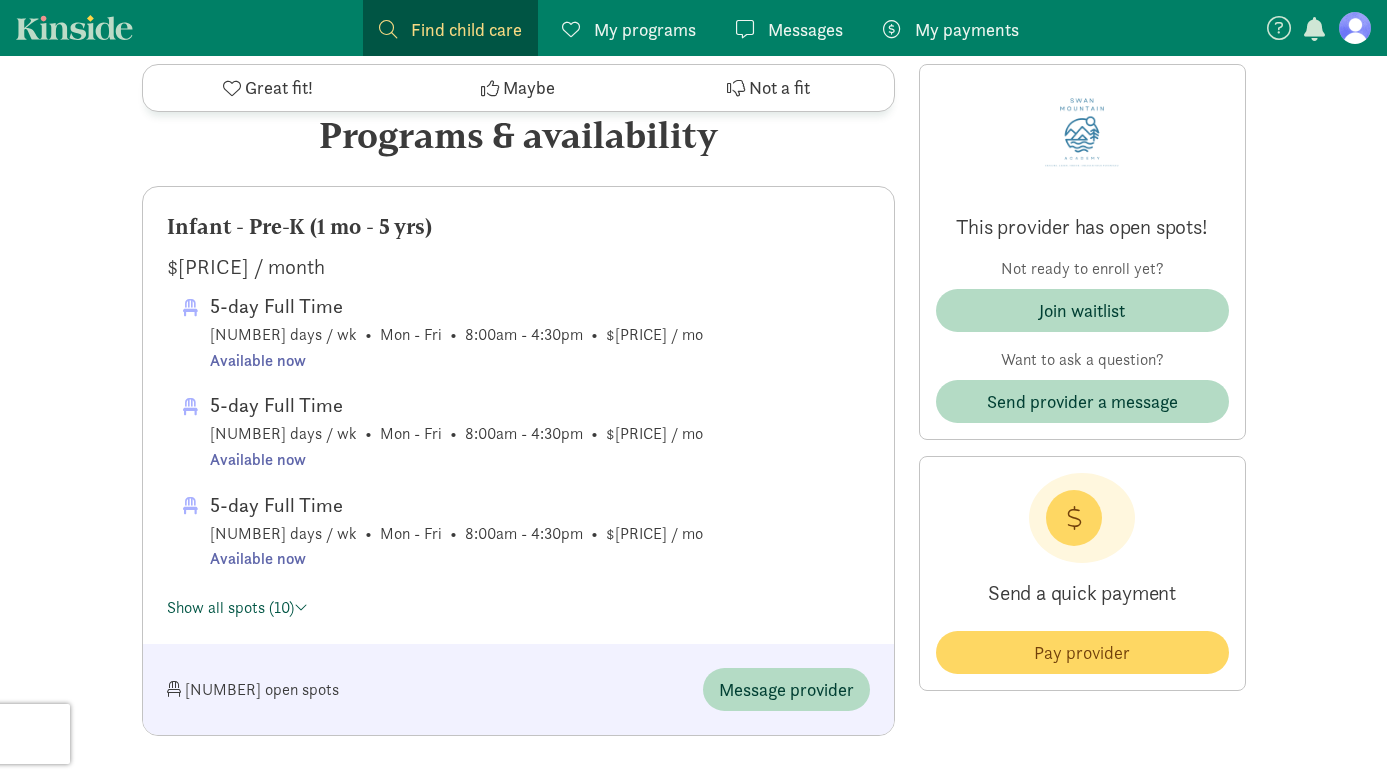 click on "Show all spots (10)" at bounding box center (237, 607) 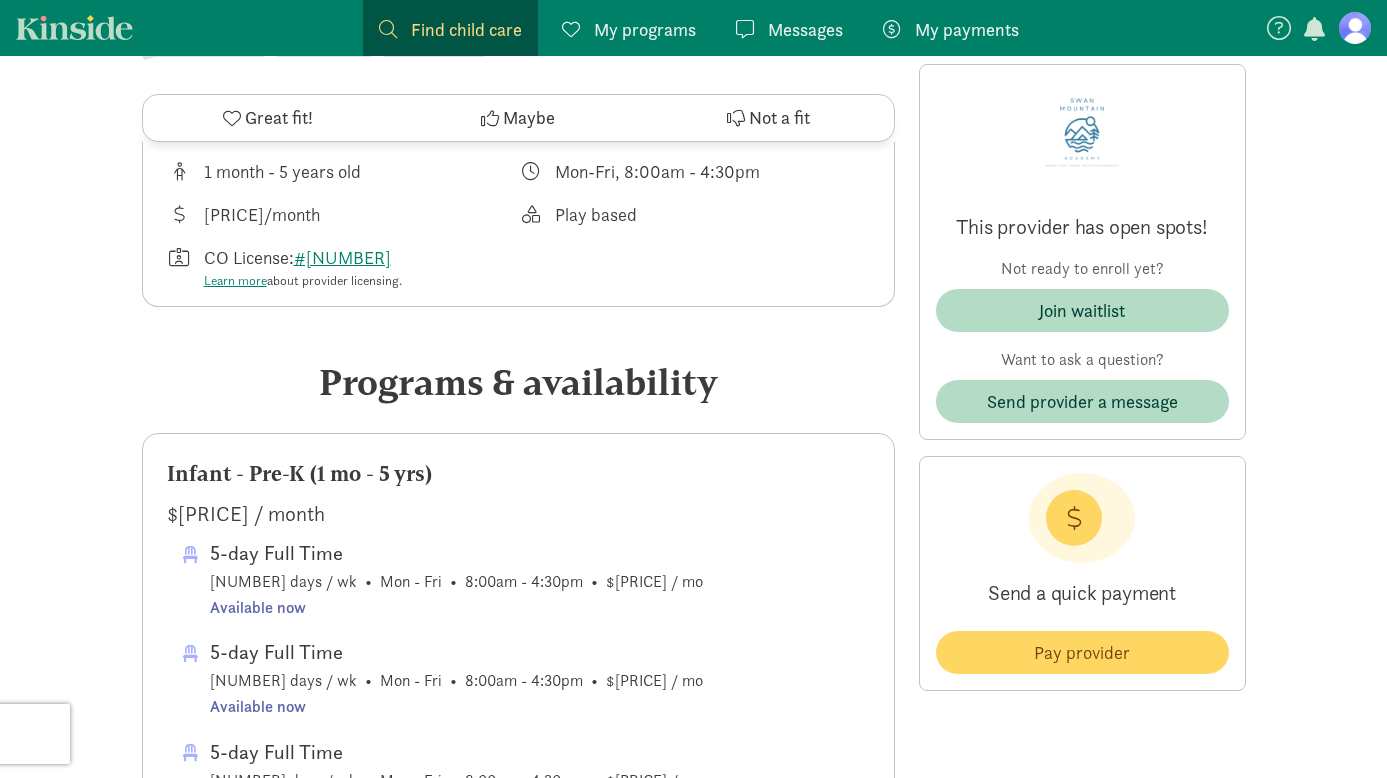 scroll, scrollTop: 663, scrollLeft: 0, axis: vertical 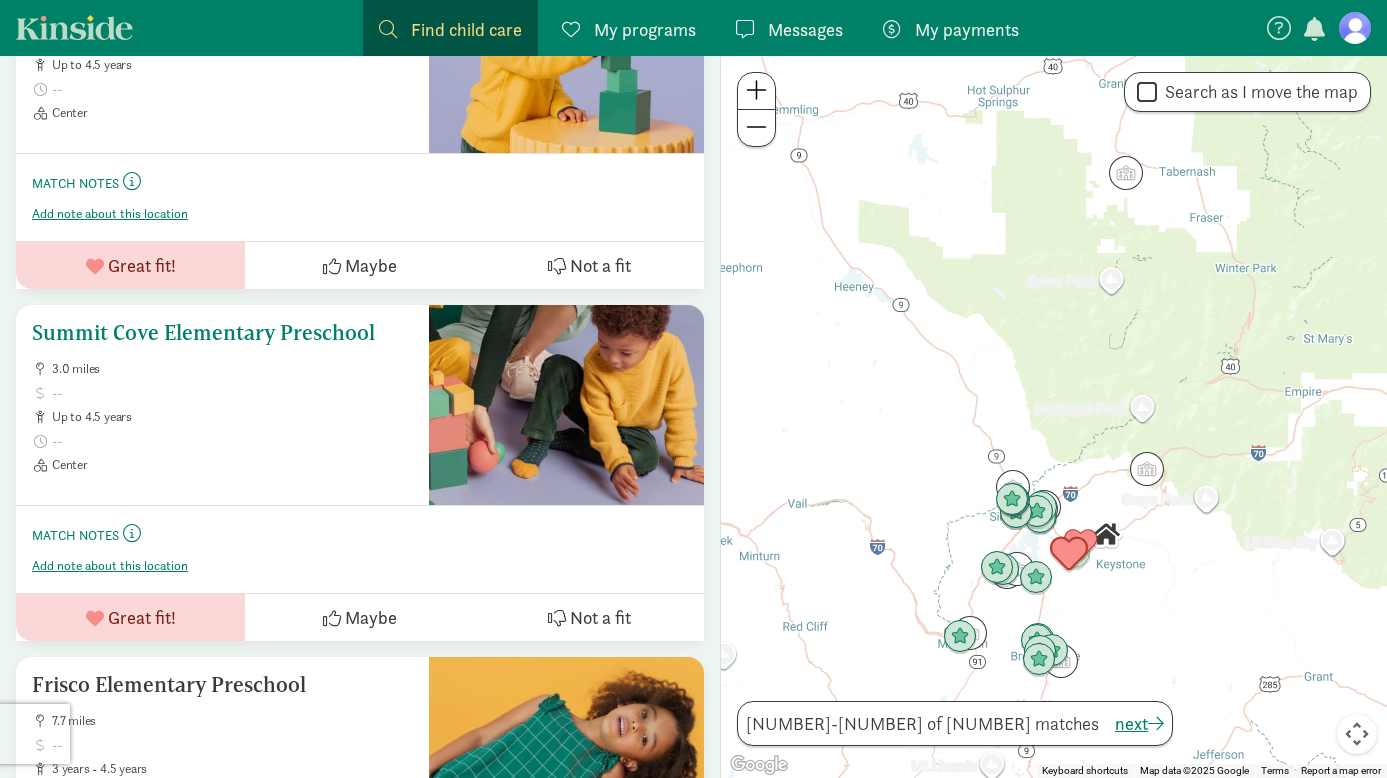 click on "Summit Cove Elementary Preschool           3.0 miles     up to 4.5 years     Center" at bounding box center (222, 397) 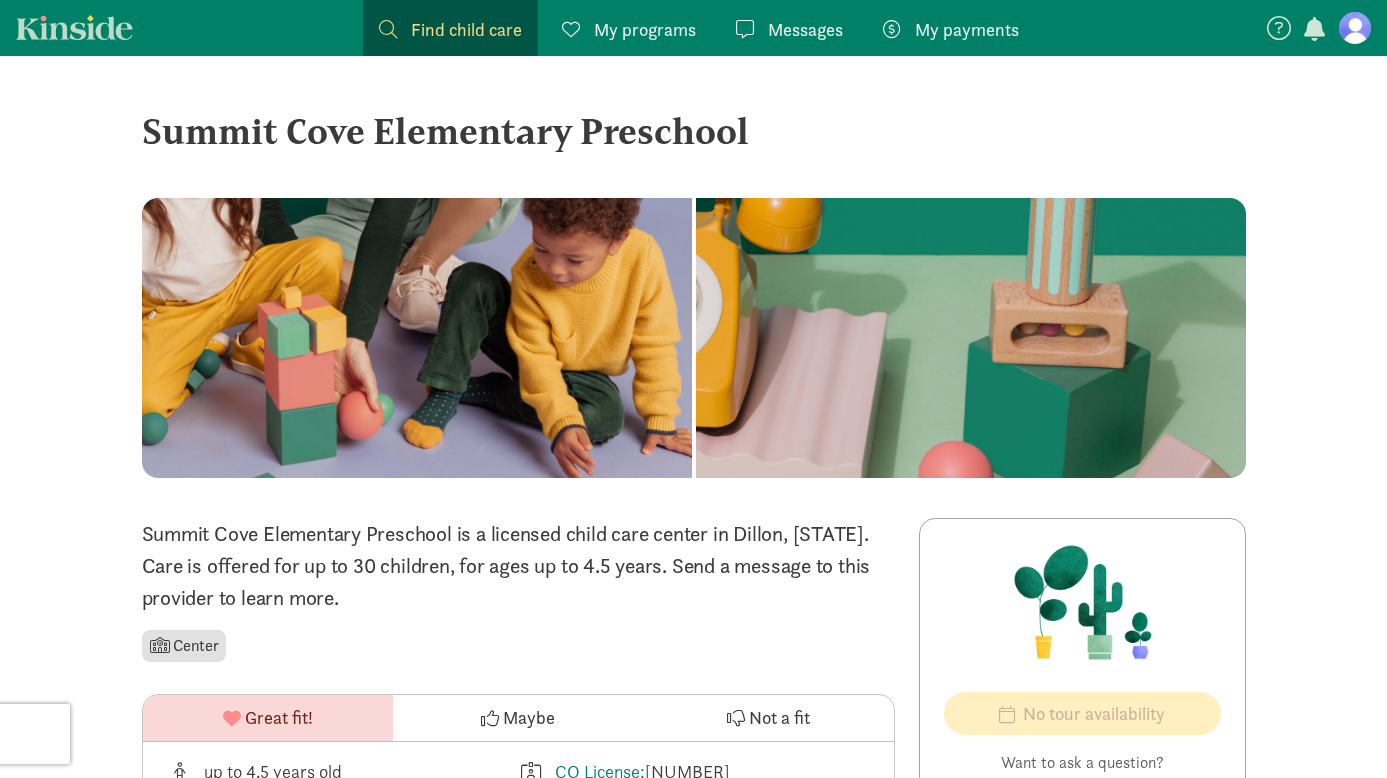 scroll, scrollTop: 0, scrollLeft: 0, axis: both 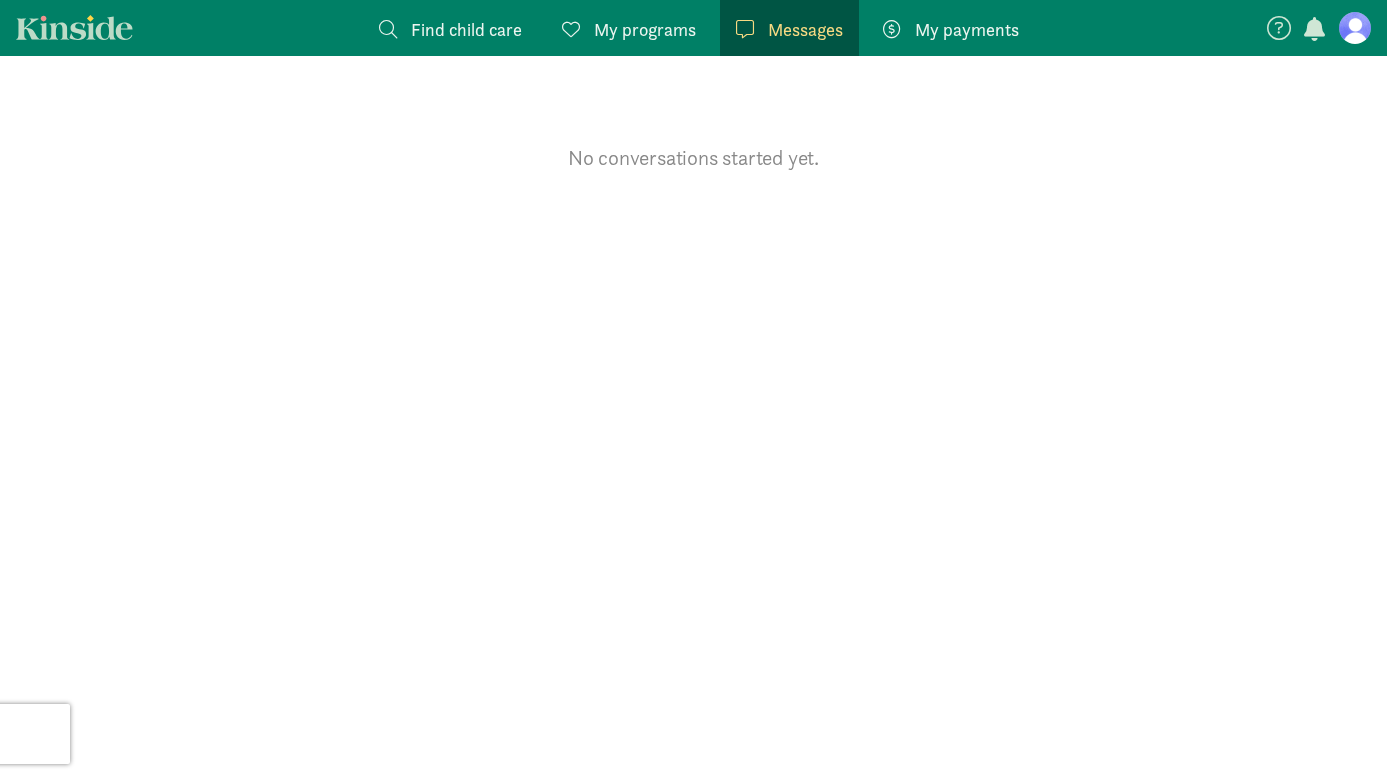 click on "My programs" at bounding box center [645, 29] 